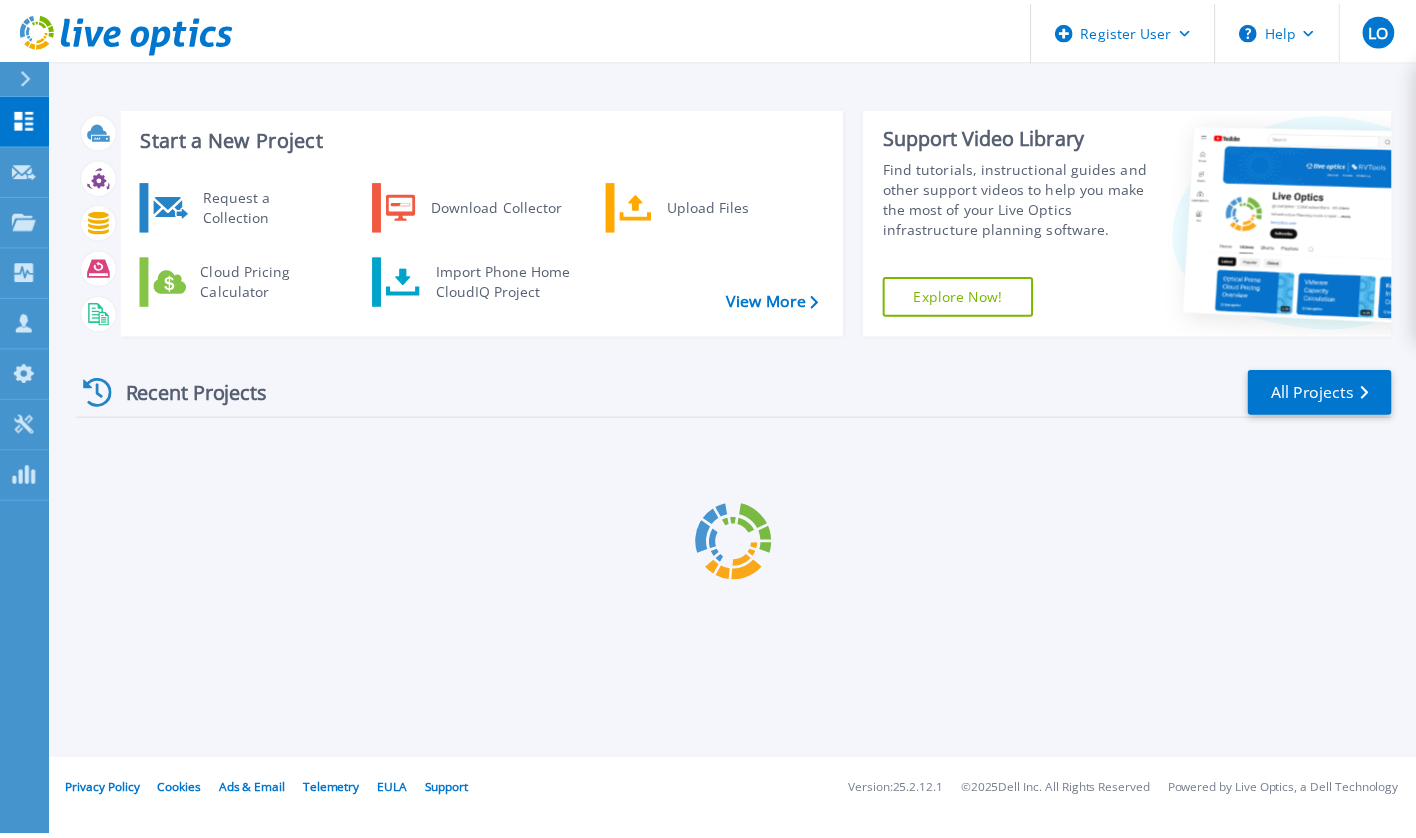 scroll, scrollTop: 0, scrollLeft: 0, axis: both 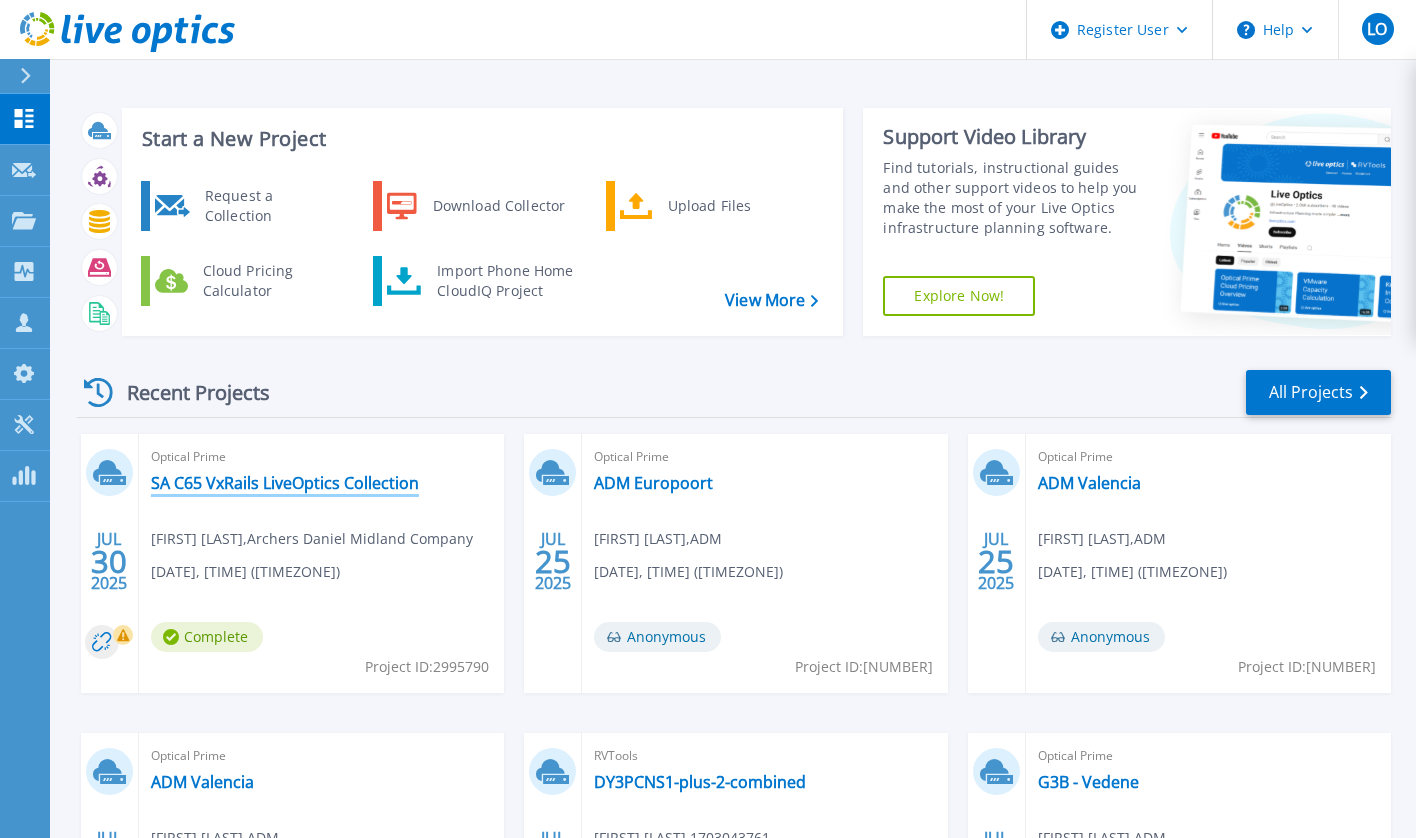 click on "SA C65 VxRails LiveOptics Collection" at bounding box center (285, 483) 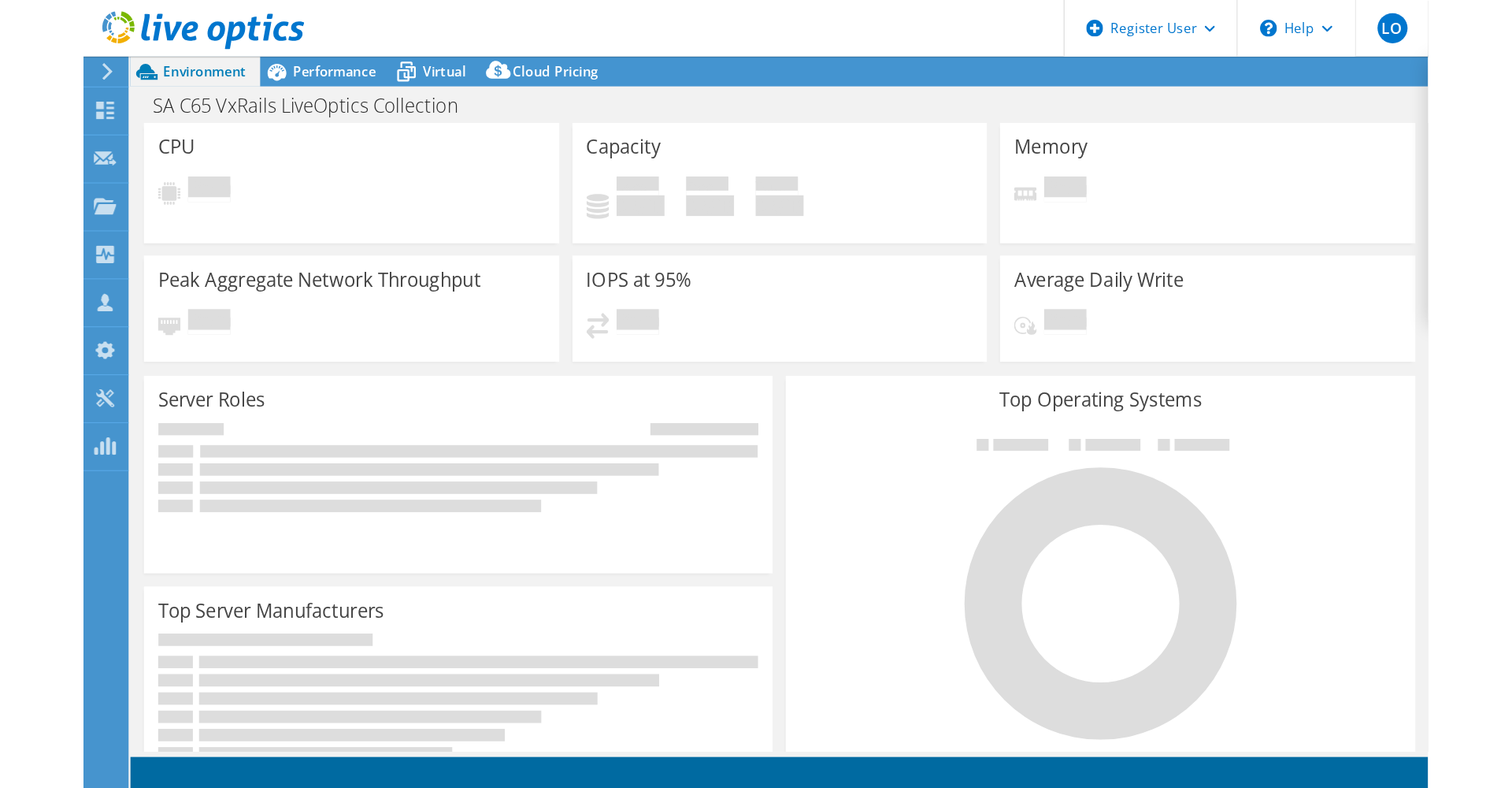 scroll, scrollTop: 0, scrollLeft: 0, axis: both 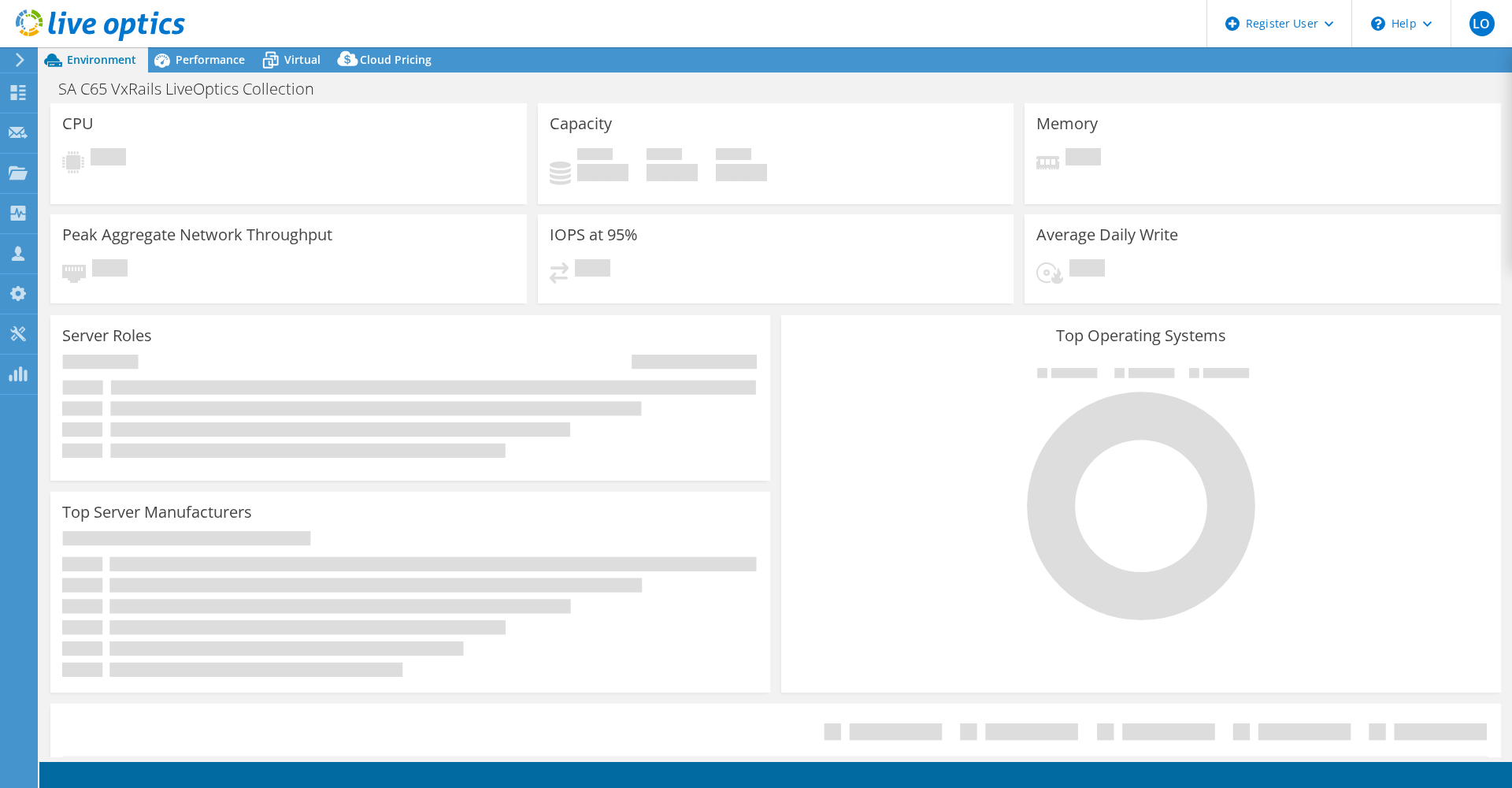 select on "USD" 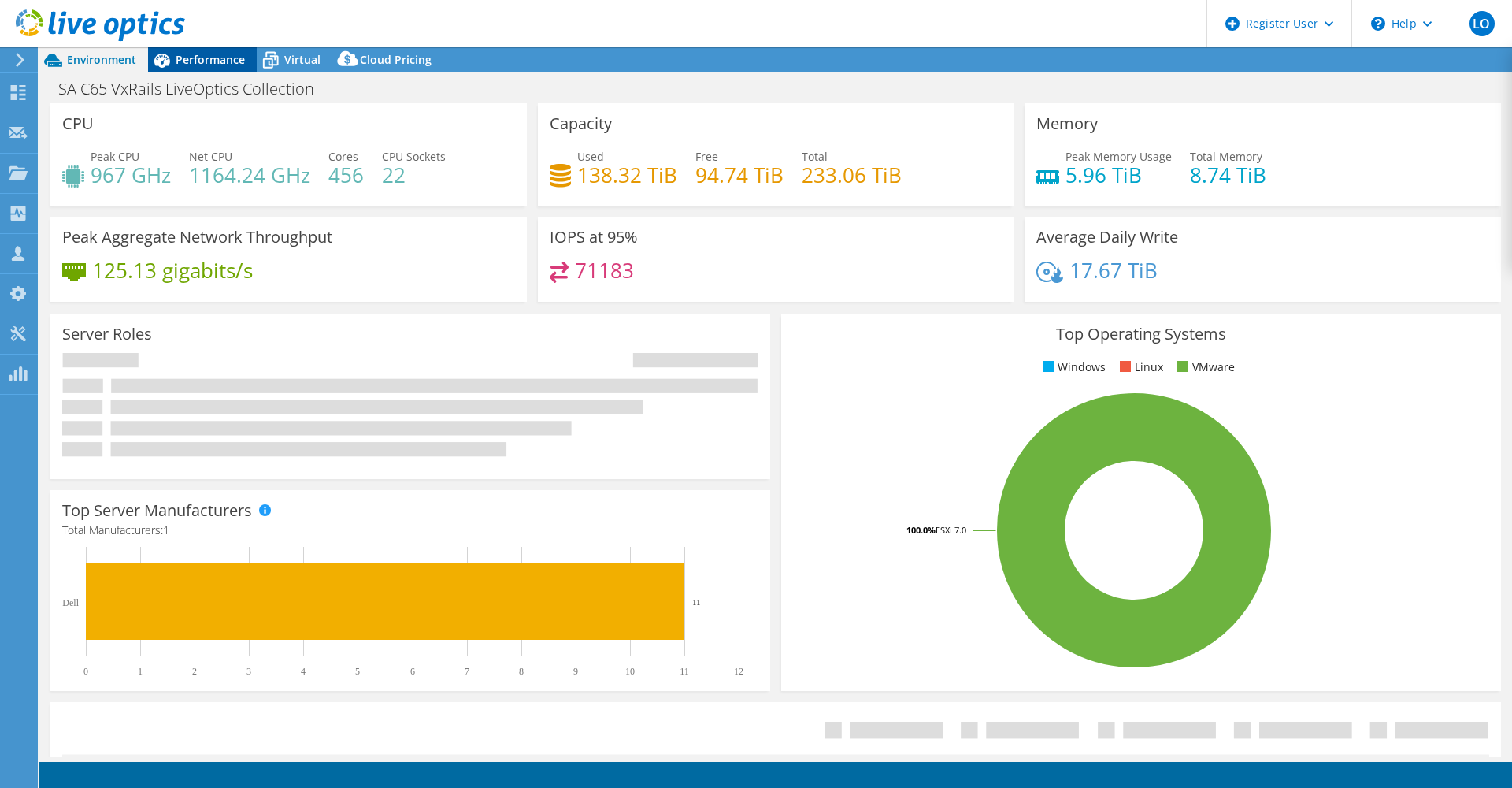 click on "Performance" at bounding box center (210, 59) 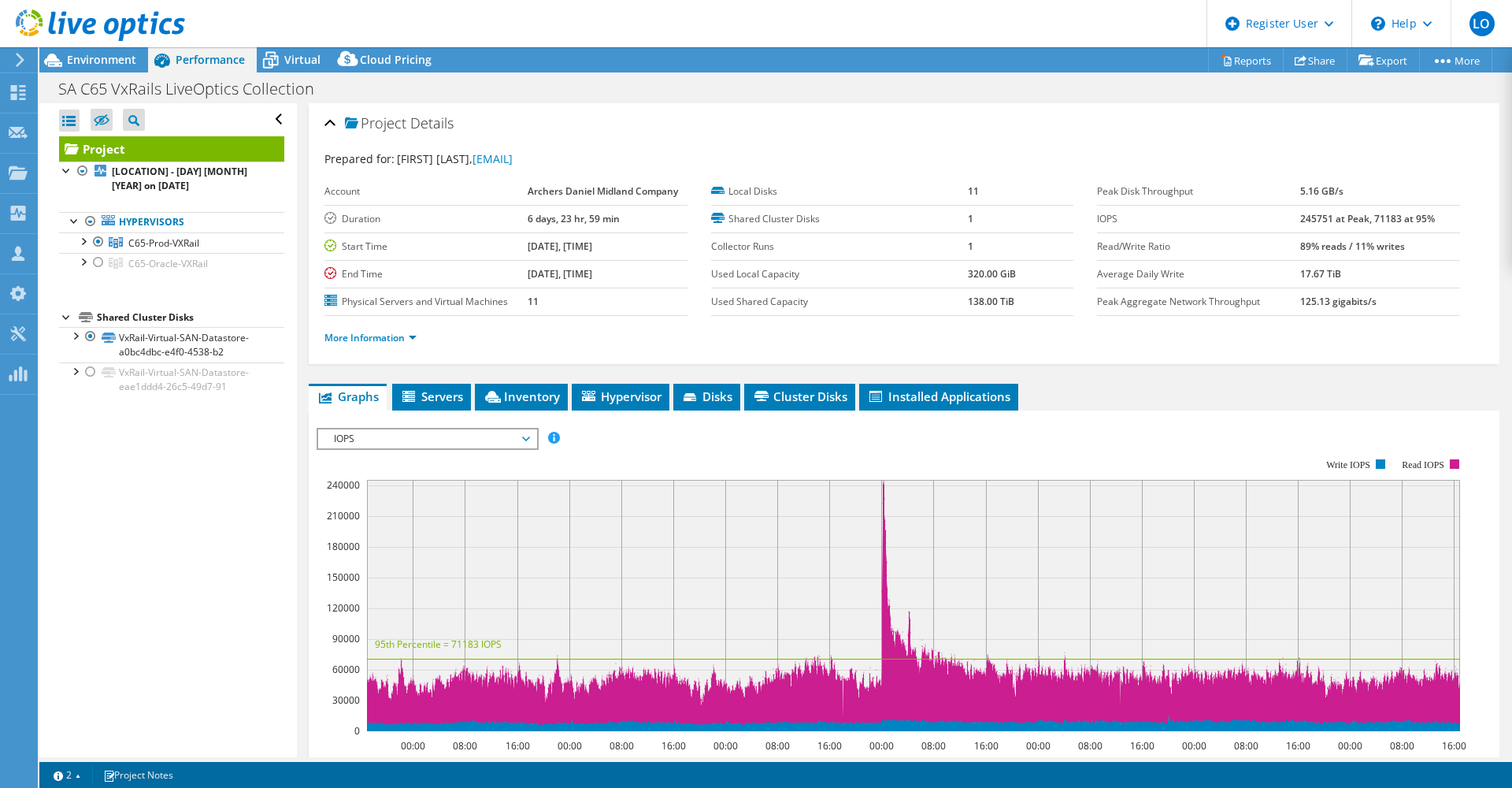 click on "IOPS 				 					 						 					 				 IOPS Disk Throughput IO Size Latency Queue Depth CPU Percentage Memory Page Faults Participation Network Throughput Top Servers By Page Faults Workload Concentration Line Workload Concentration Bubble All" at bounding box center (428, 439) 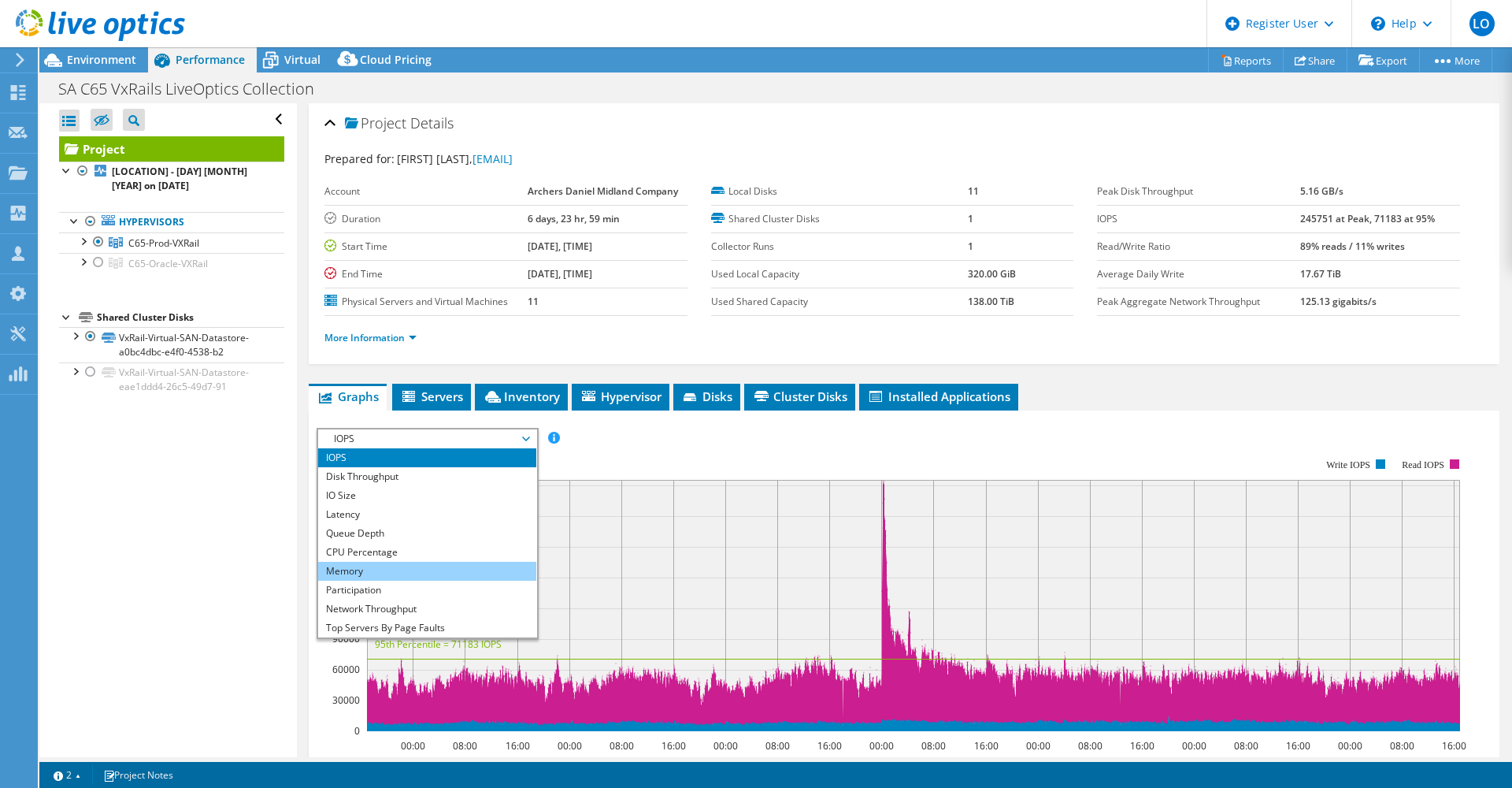 click on "Memory" at bounding box center [427, 571] 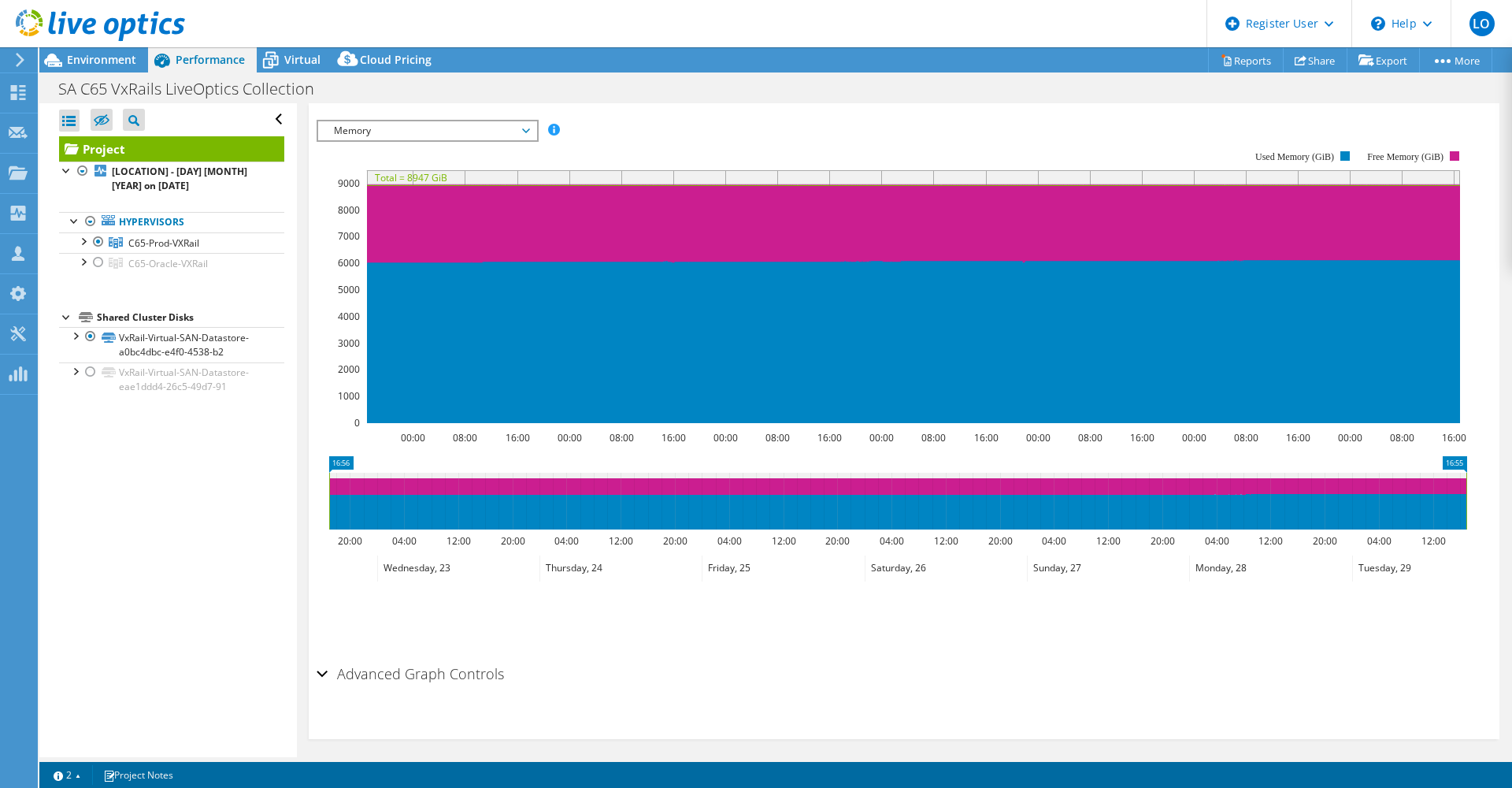 scroll, scrollTop: 315, scrollLeft: 0, axis: vertical 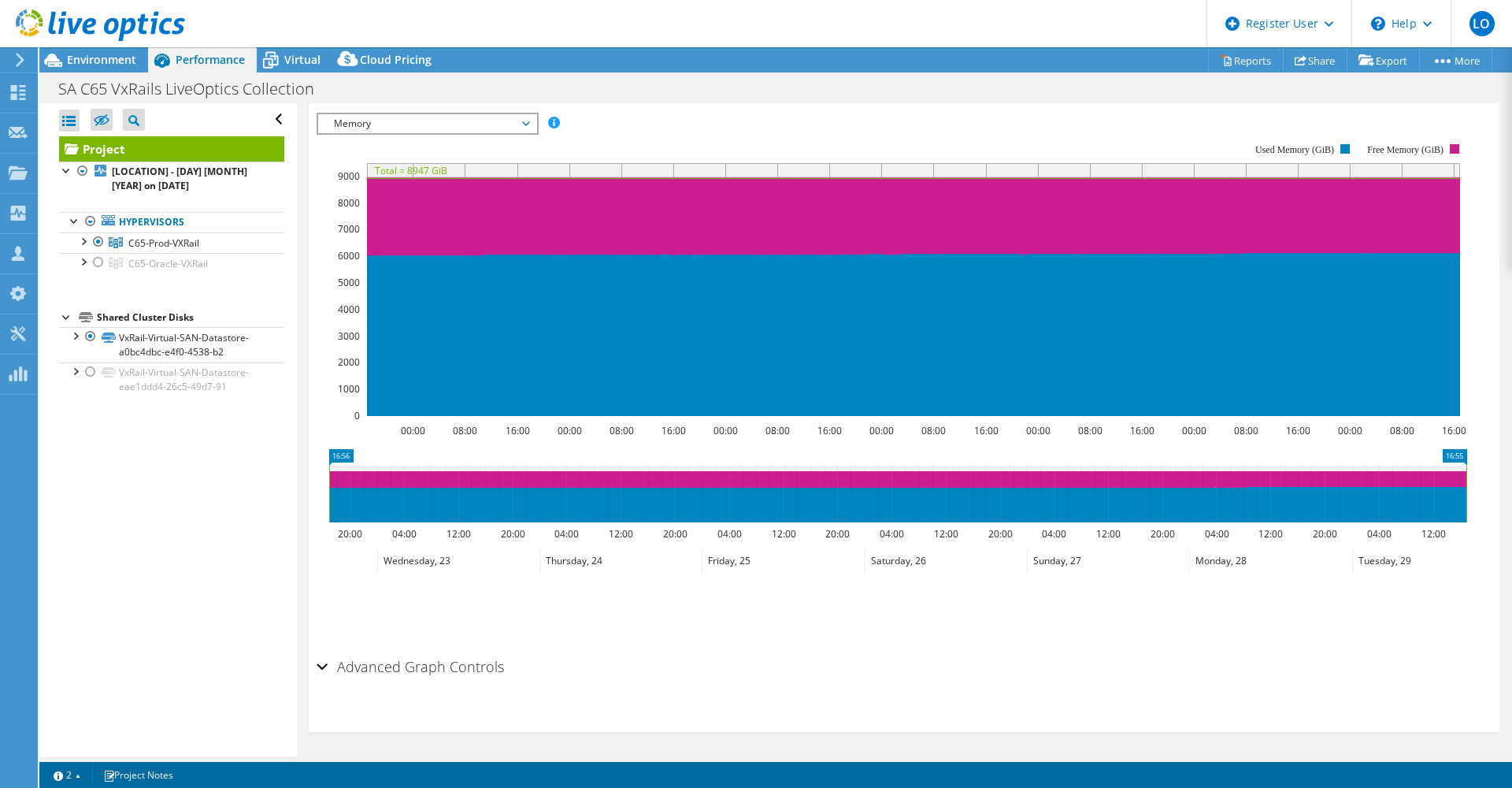 click on "Advanced Graph Controls" at bounding box center (904, 667) 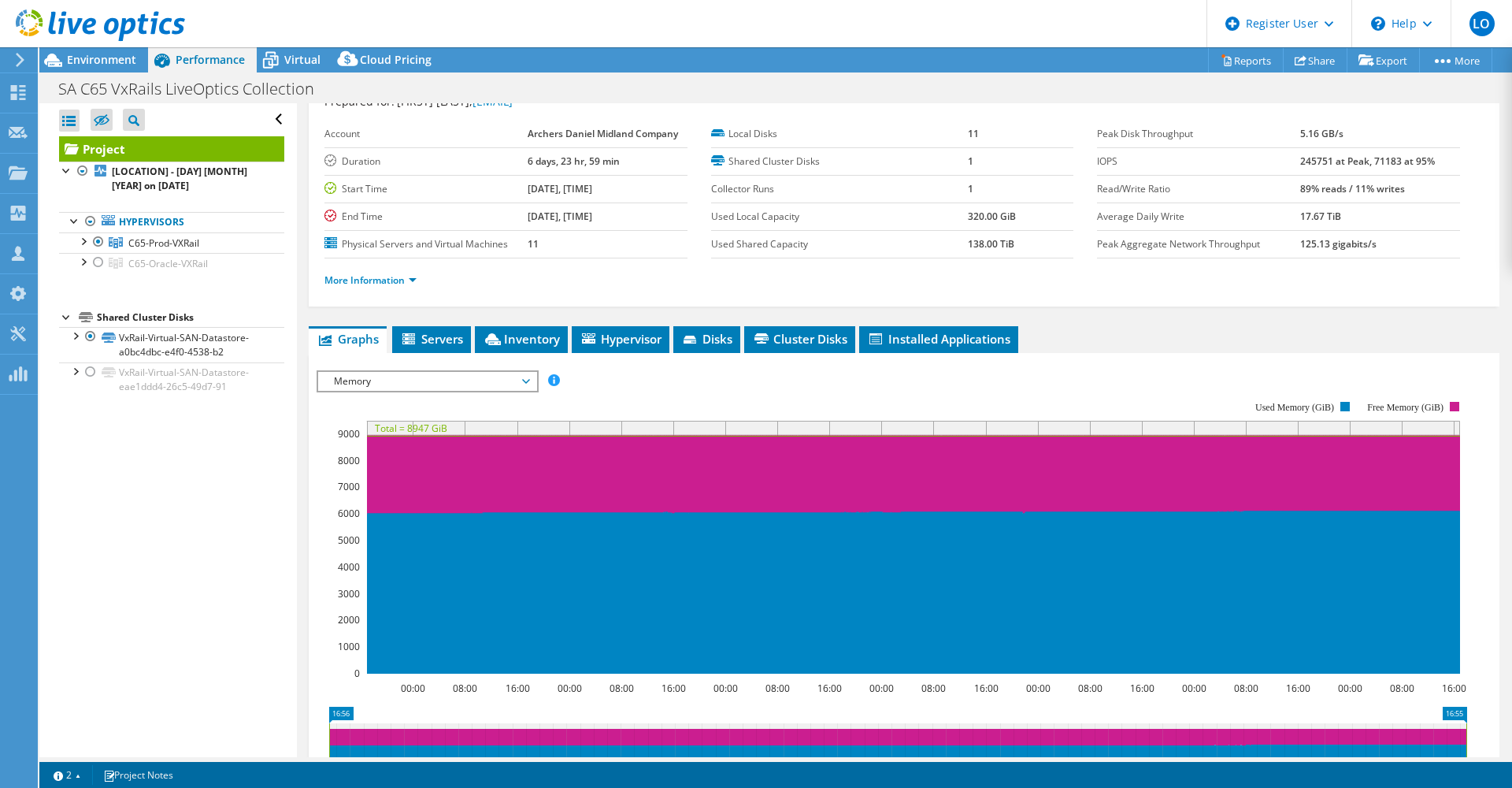 scroll, scrollTop: 0, scrollLeft: 0, axis: both 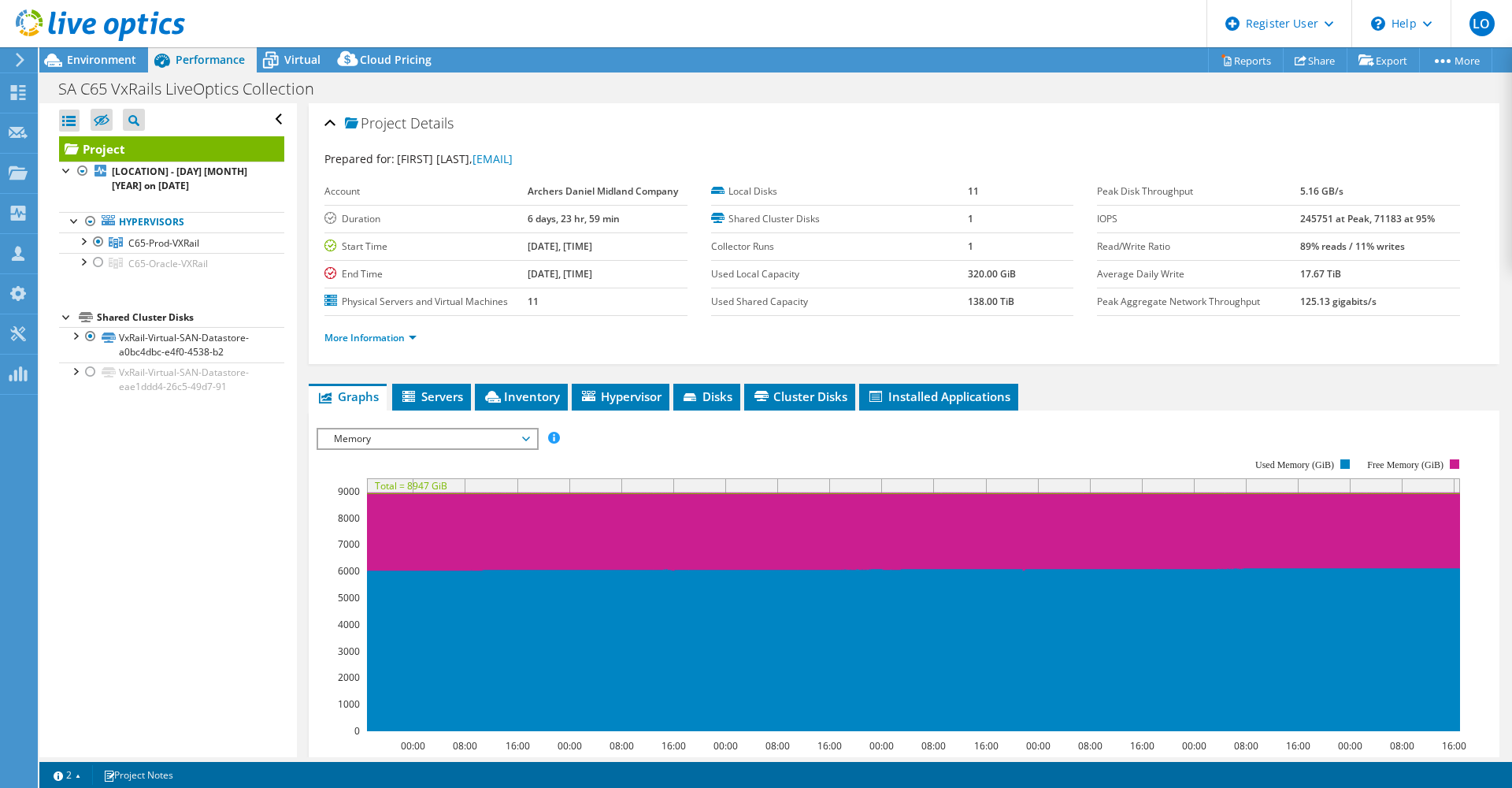 click on "Memory 						 							 								 							 						 IOPS Disk Throughput IO Size Latency Queue Depth CPU Percentage Memory Page Faults Participation Network Throughput Top Servers By Page Faults Workload Concentration Line Workload Concentration Bubble All" at bounding box center (428, 439) 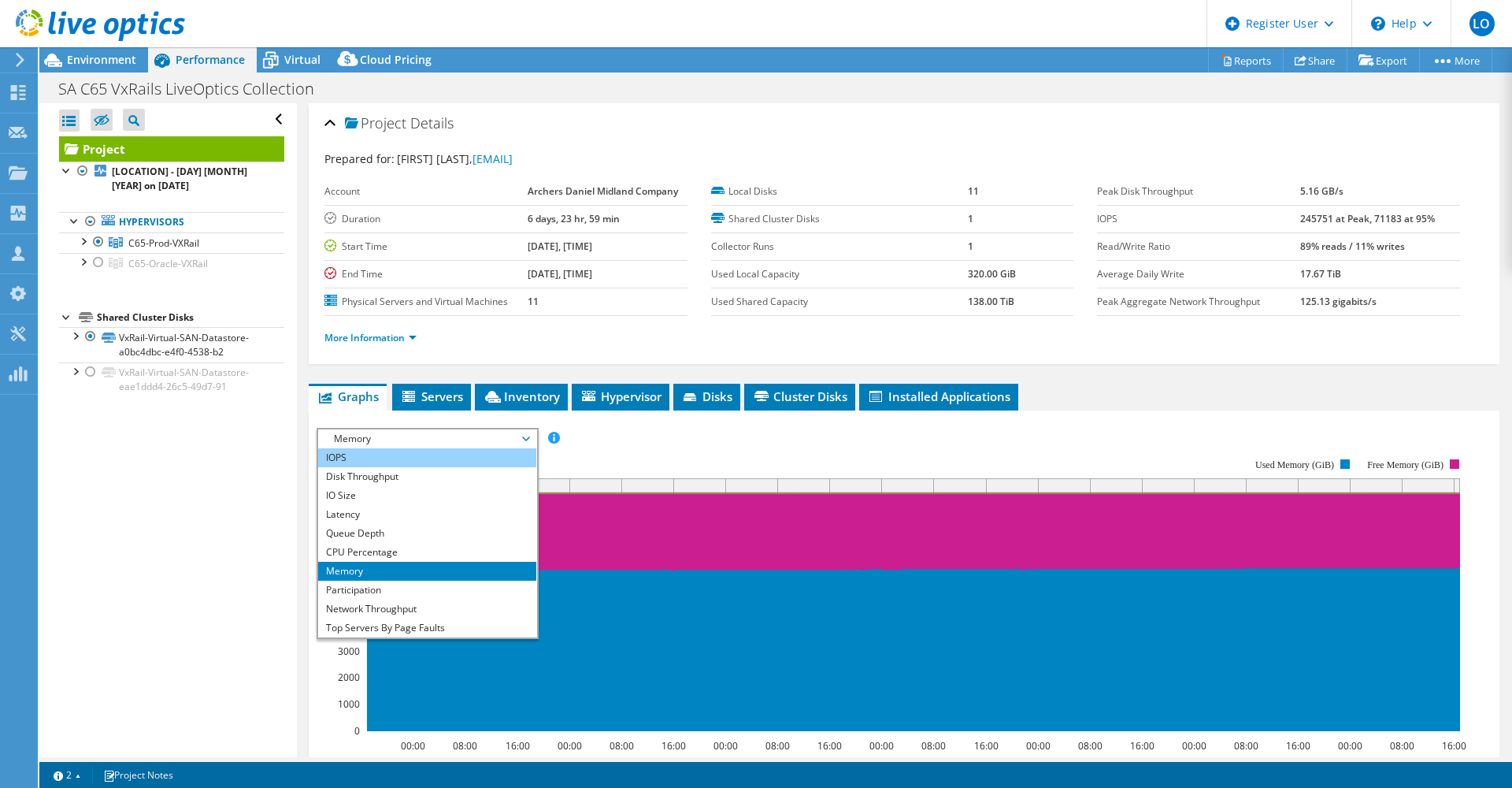 scroll, scrollTop: 57, scrollLeft: 0, axis: vertical 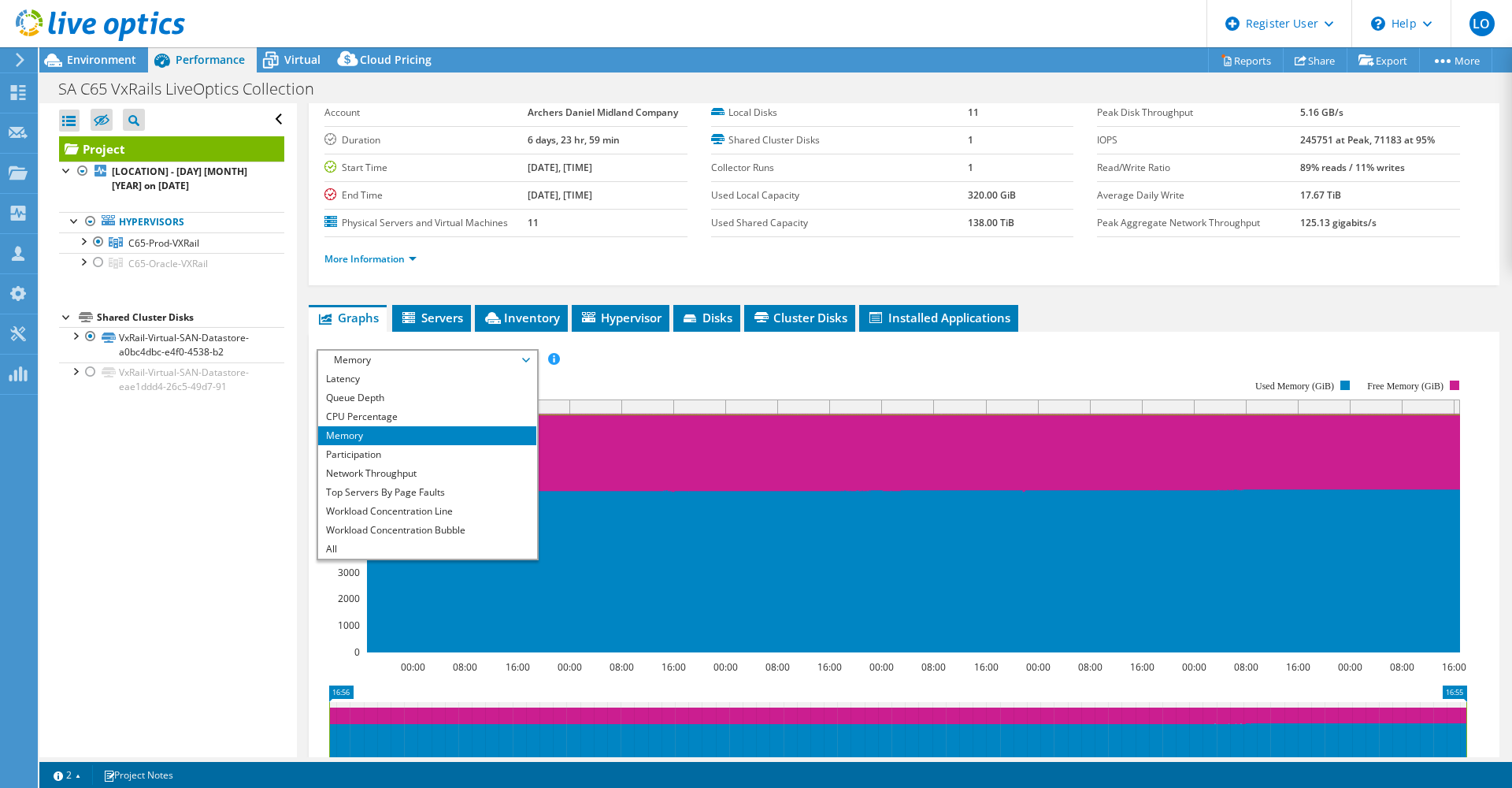 click 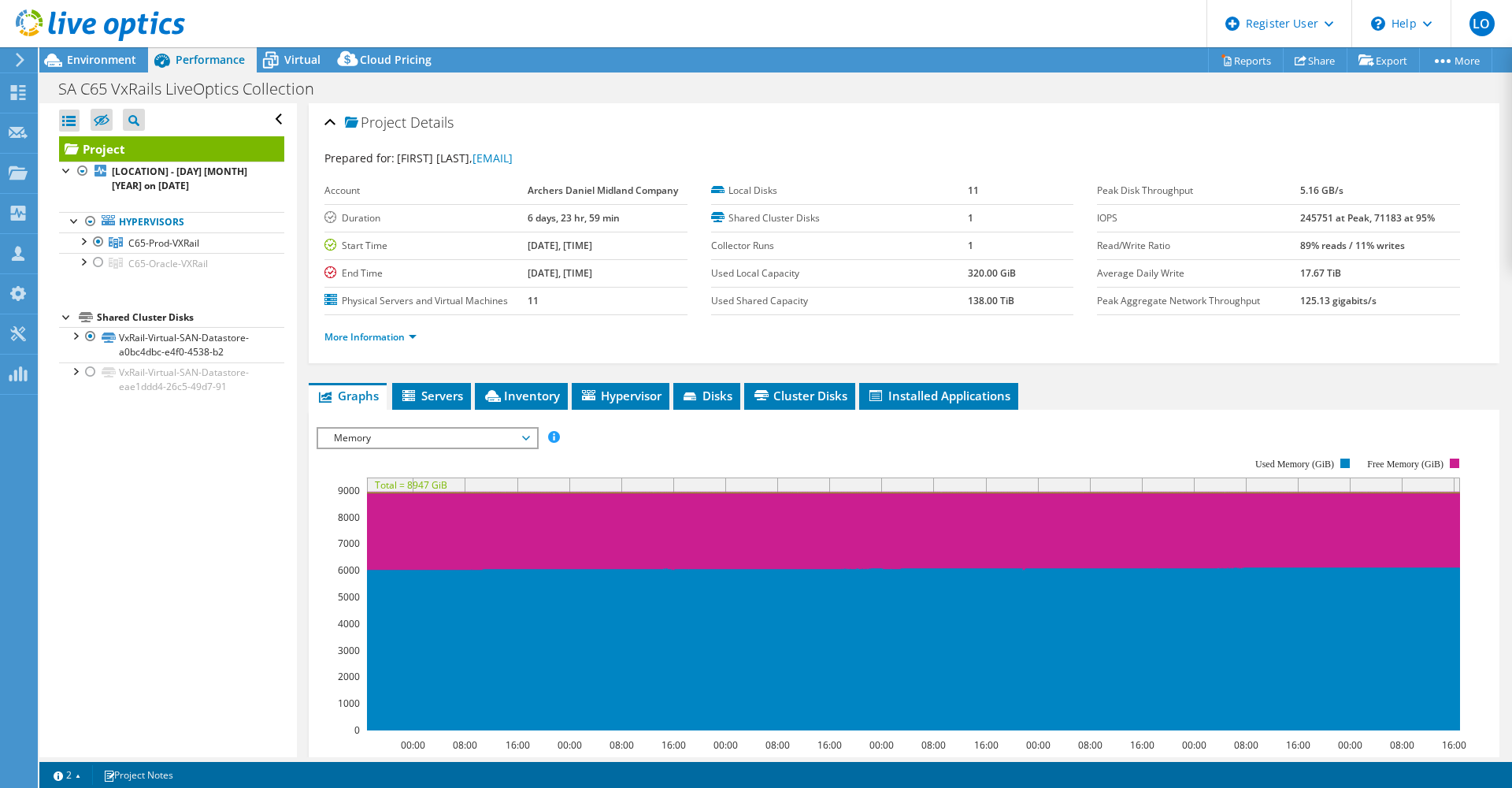 scroll, scrollTop: 0, scrollLeft: 0, axis: both 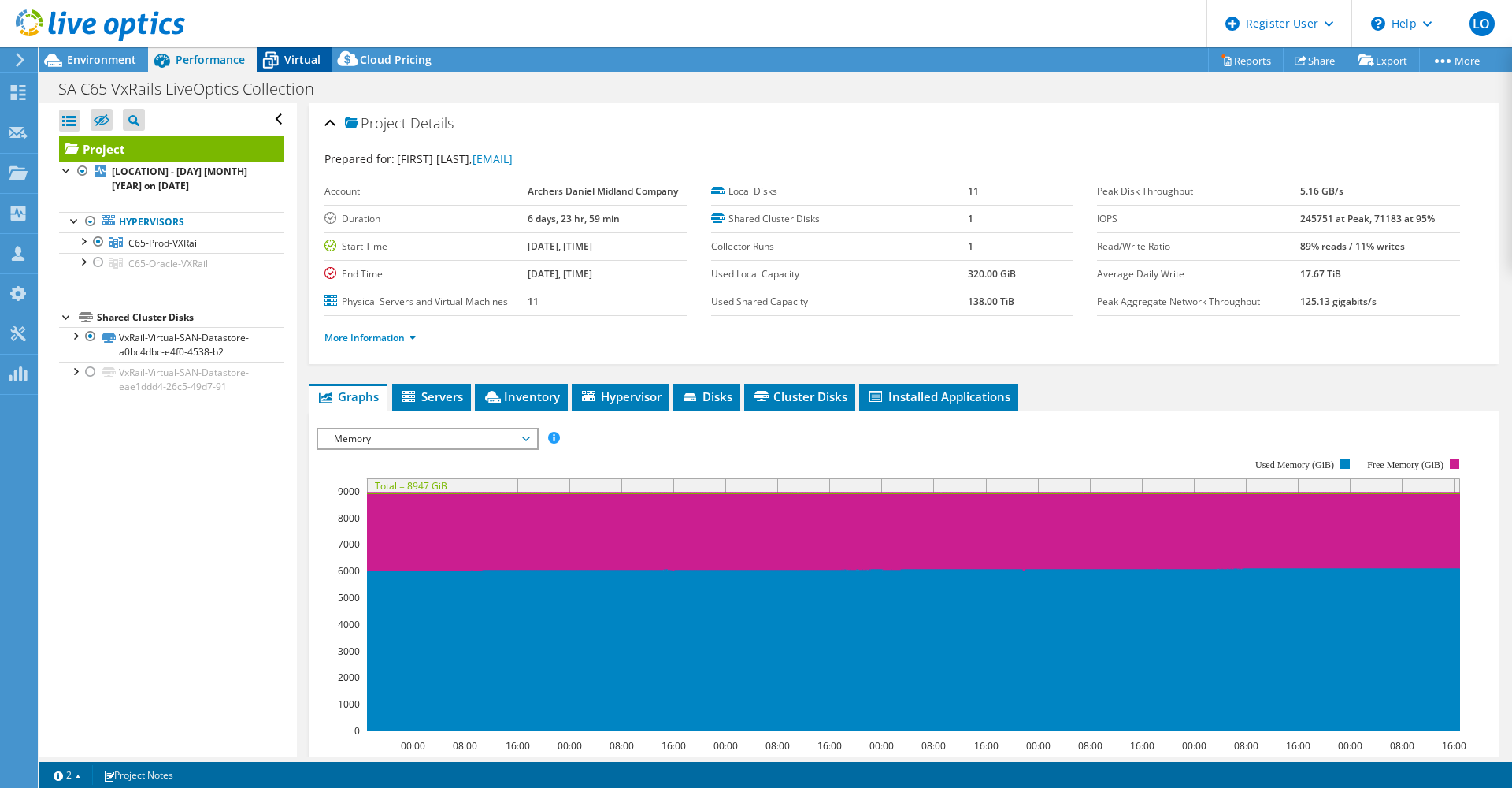 click 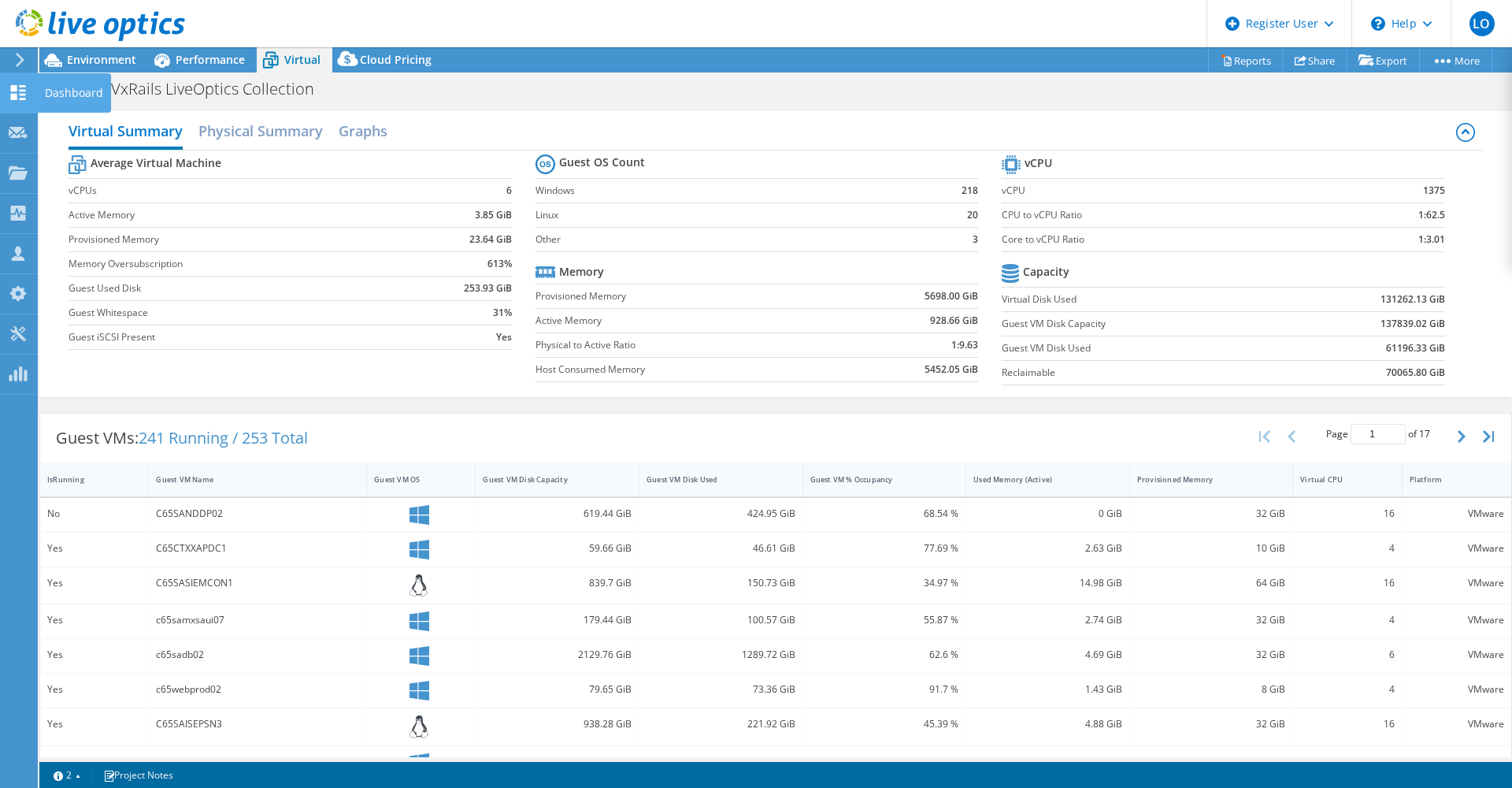 click on "Dashboard" at bounding box center (74, 93) 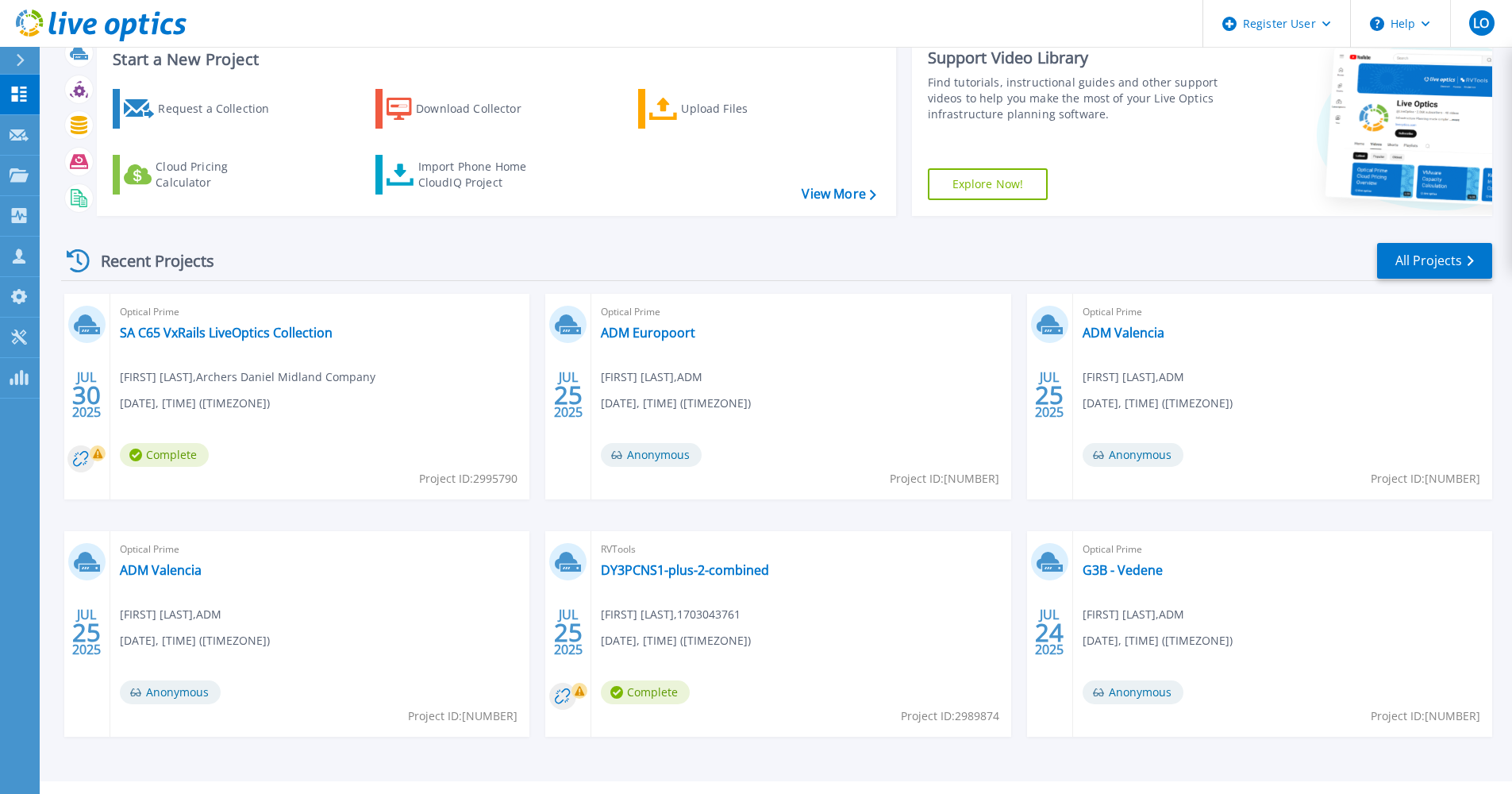 scroll, scrollTop: 79, scrollLeft: 0, axis: vertical 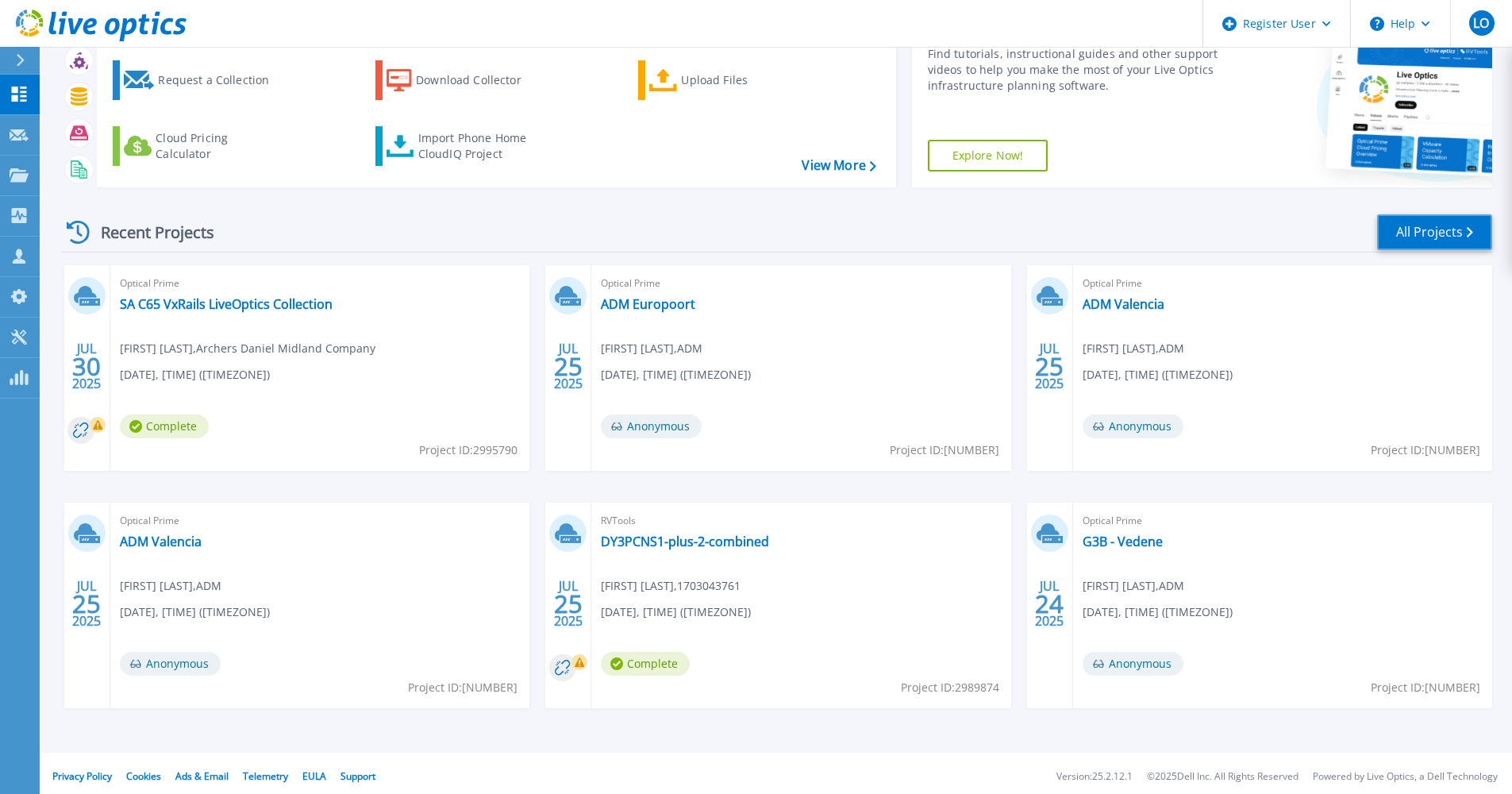 click on "All Projects" at bounding box center [1434, 232] 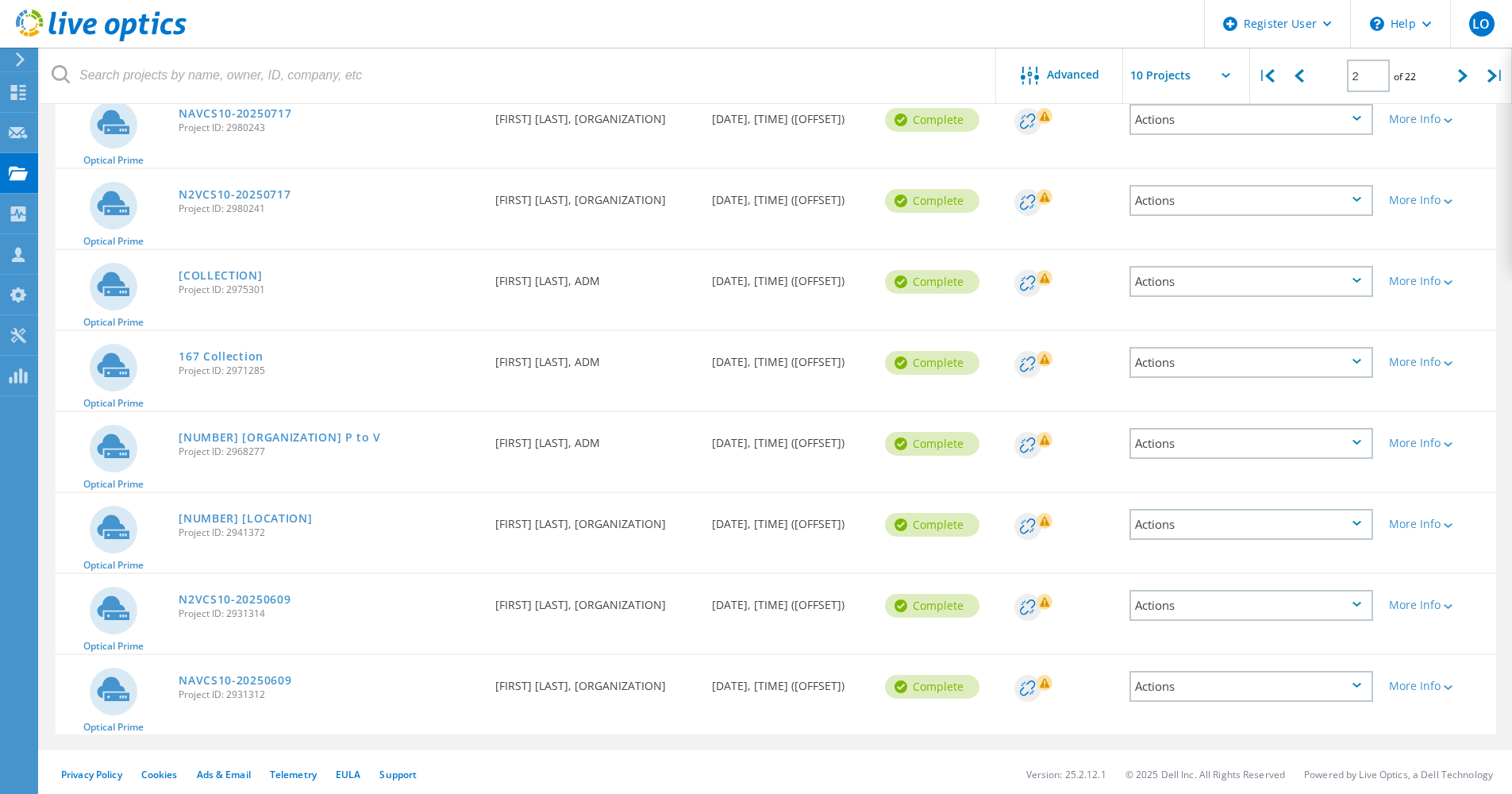 scroll, scrollTop: 371, scrollLeft: 0, axis: vertical 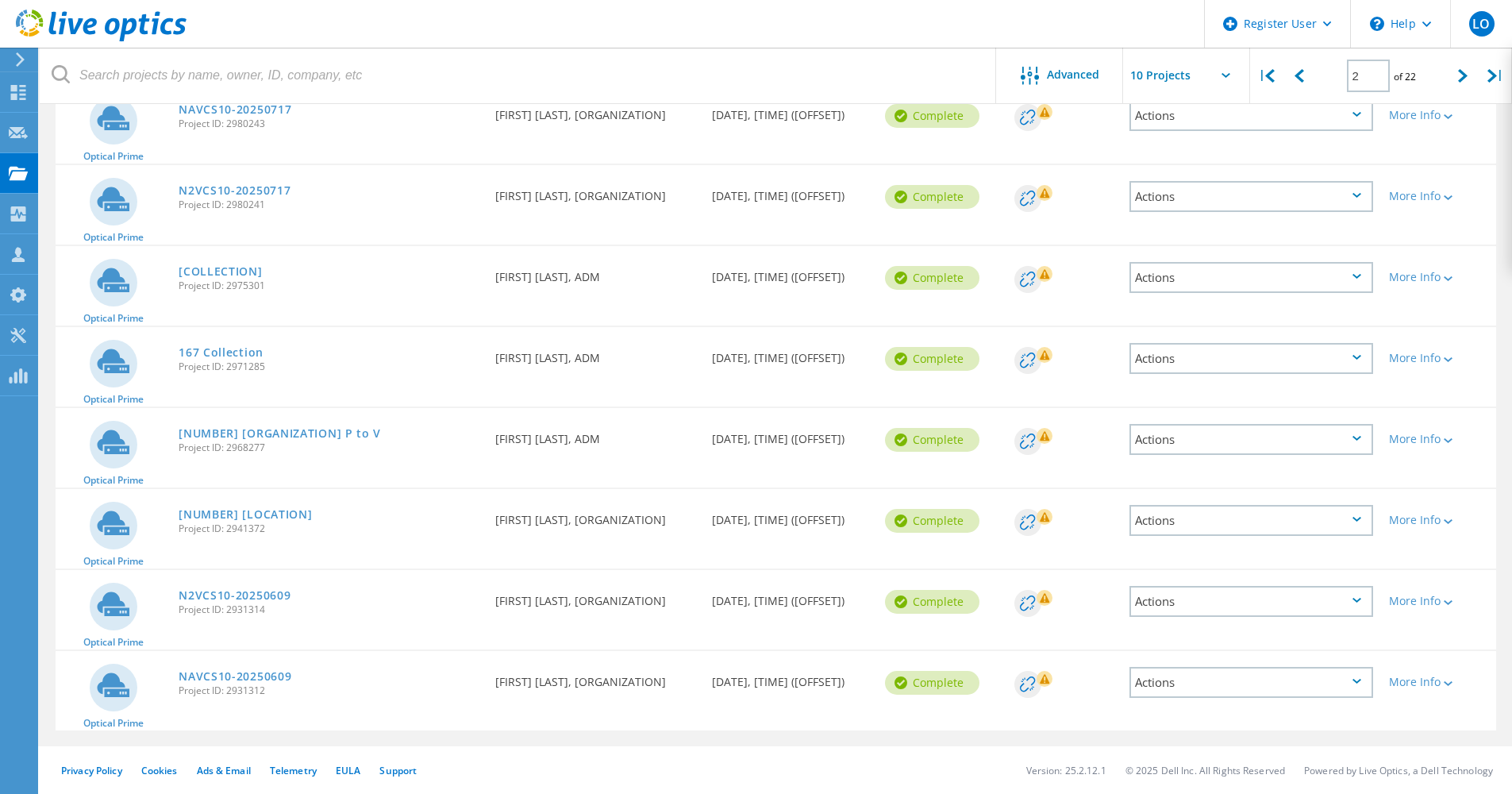 click 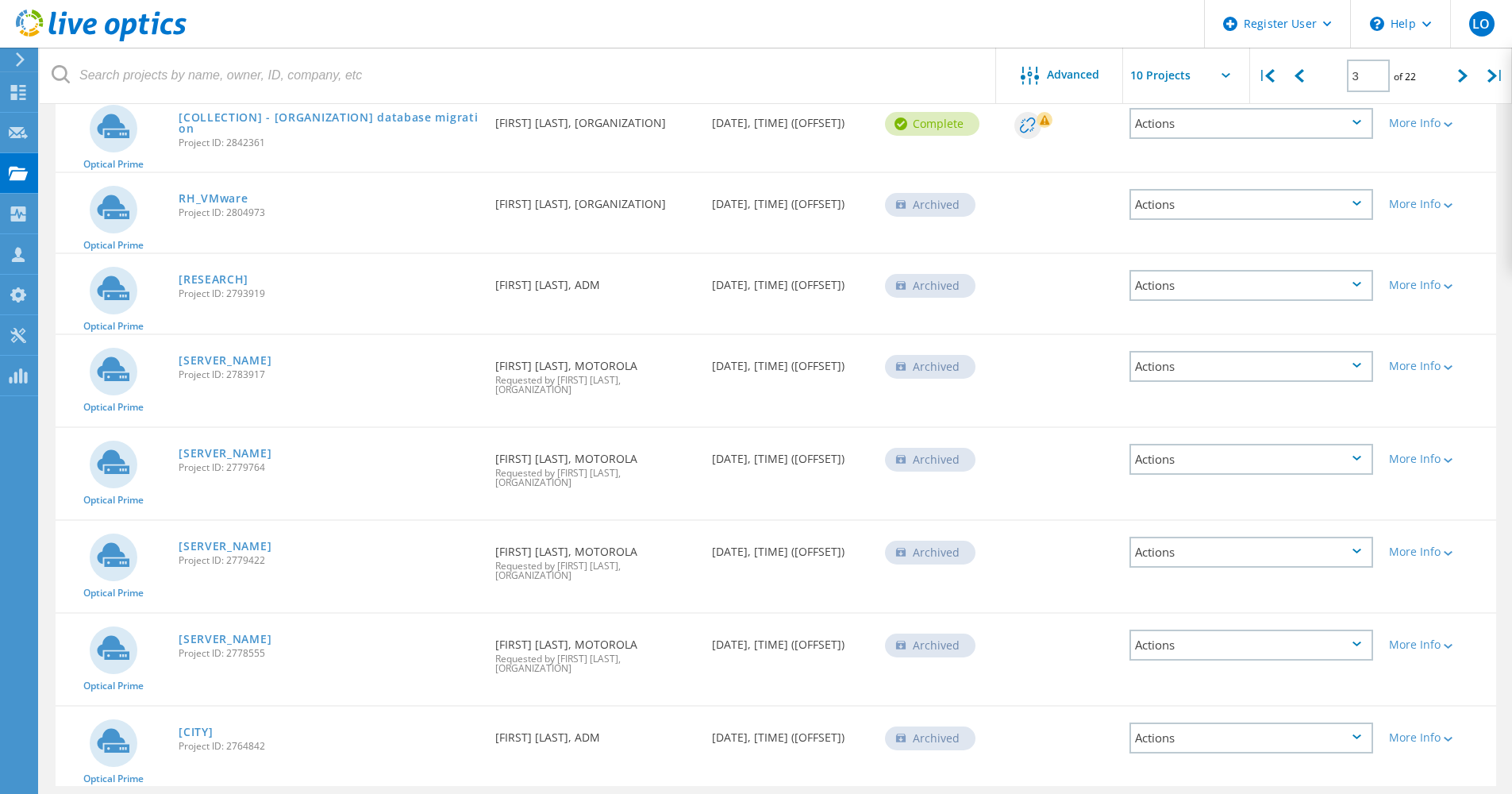 scroll, scrollTop: 380, scrollLeft: 0, axis: vertical 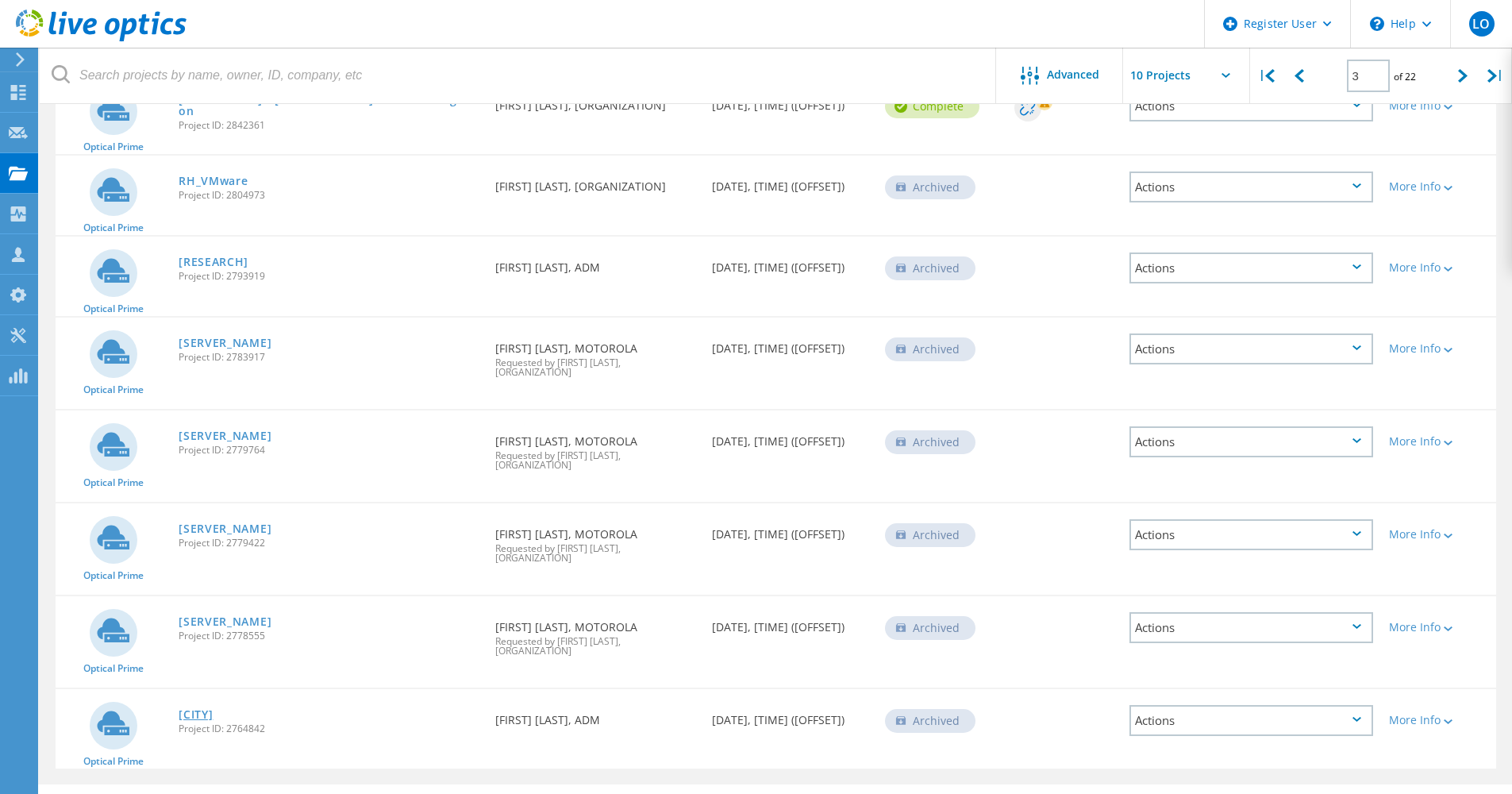 click on "Decatur" 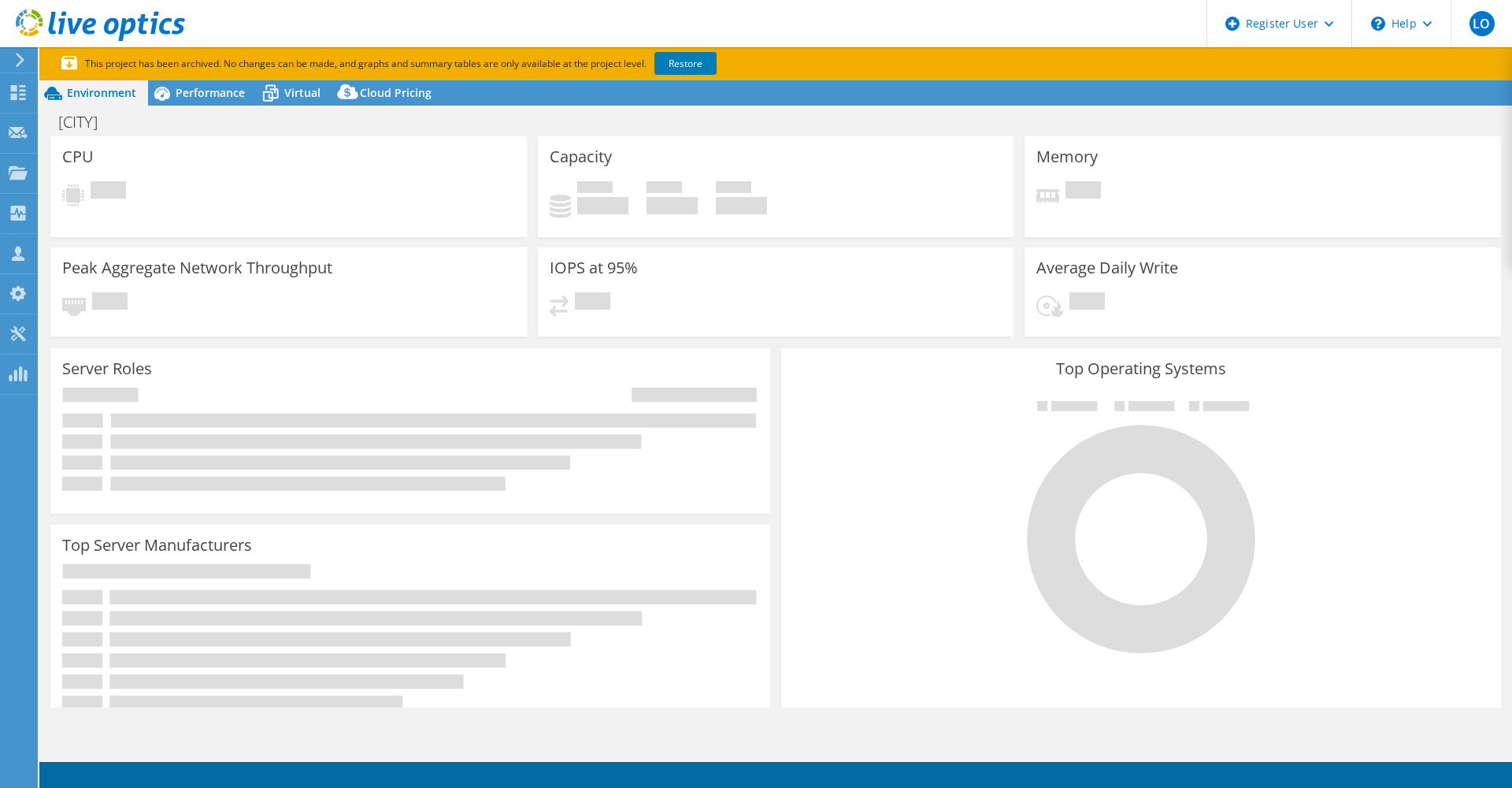 scroll, scrollTop: 0, scrollLeft: 0, axis: both 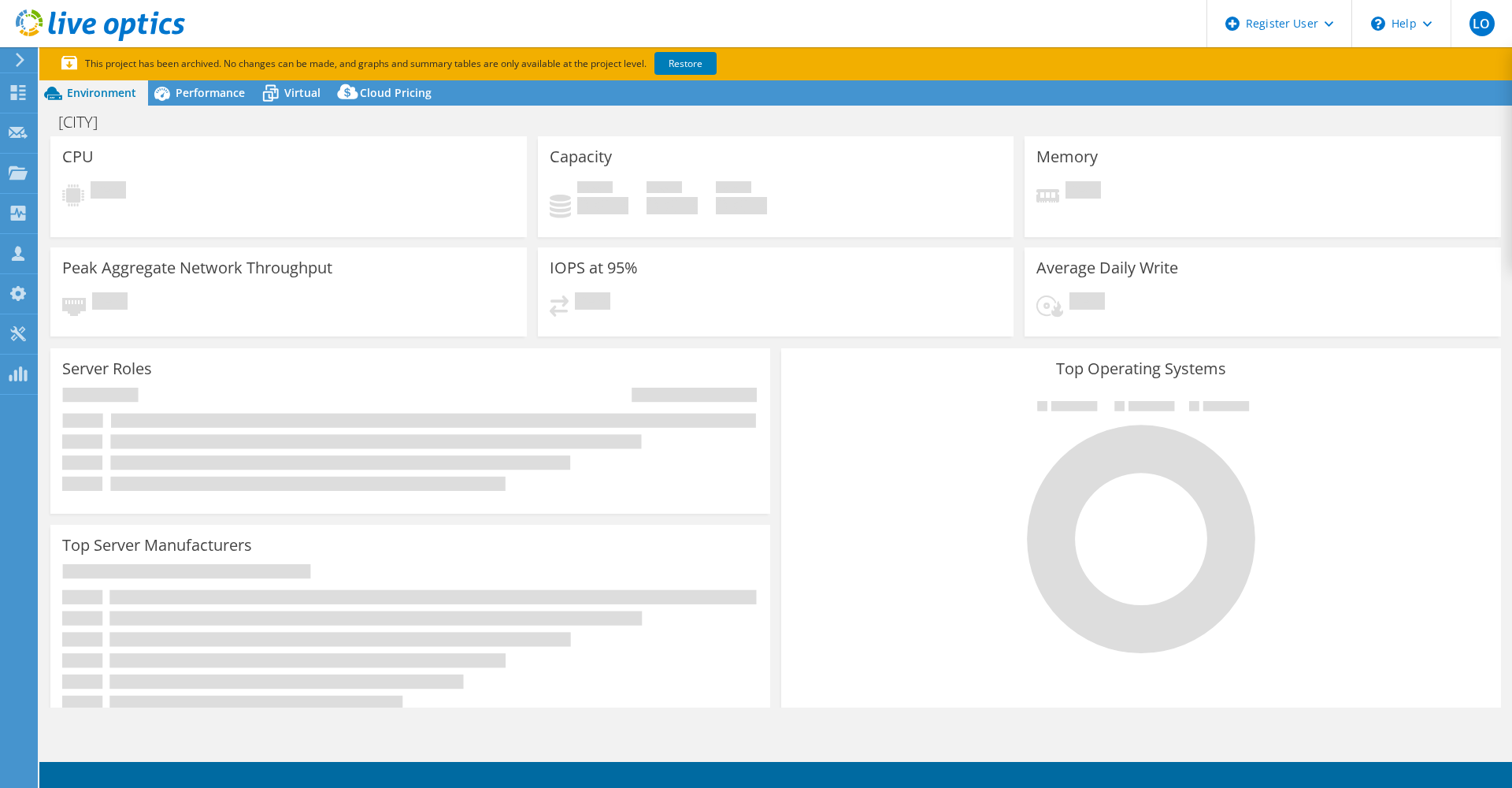 select on "USD" 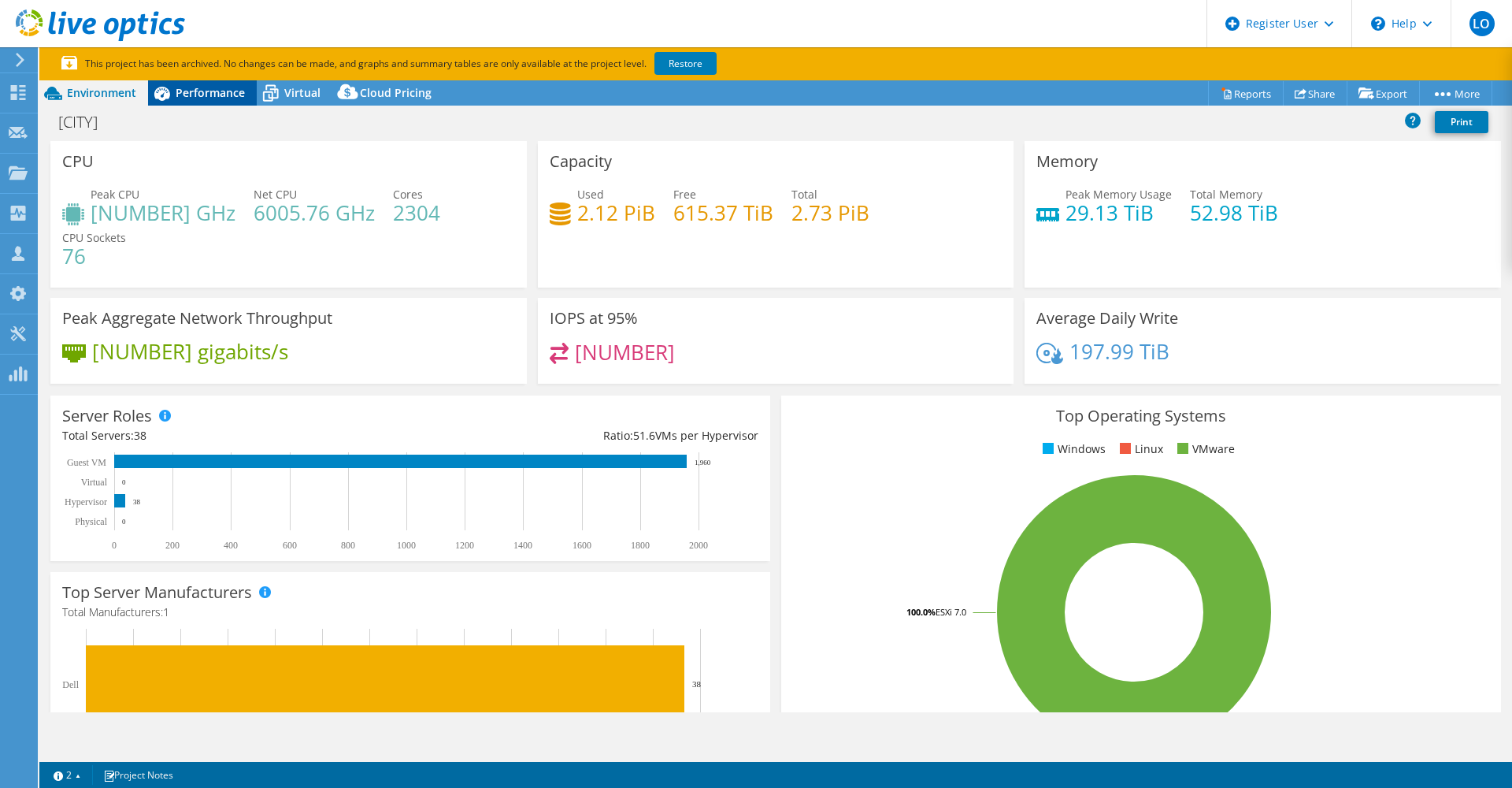click on "Performance" at bounding box center [210, 92] 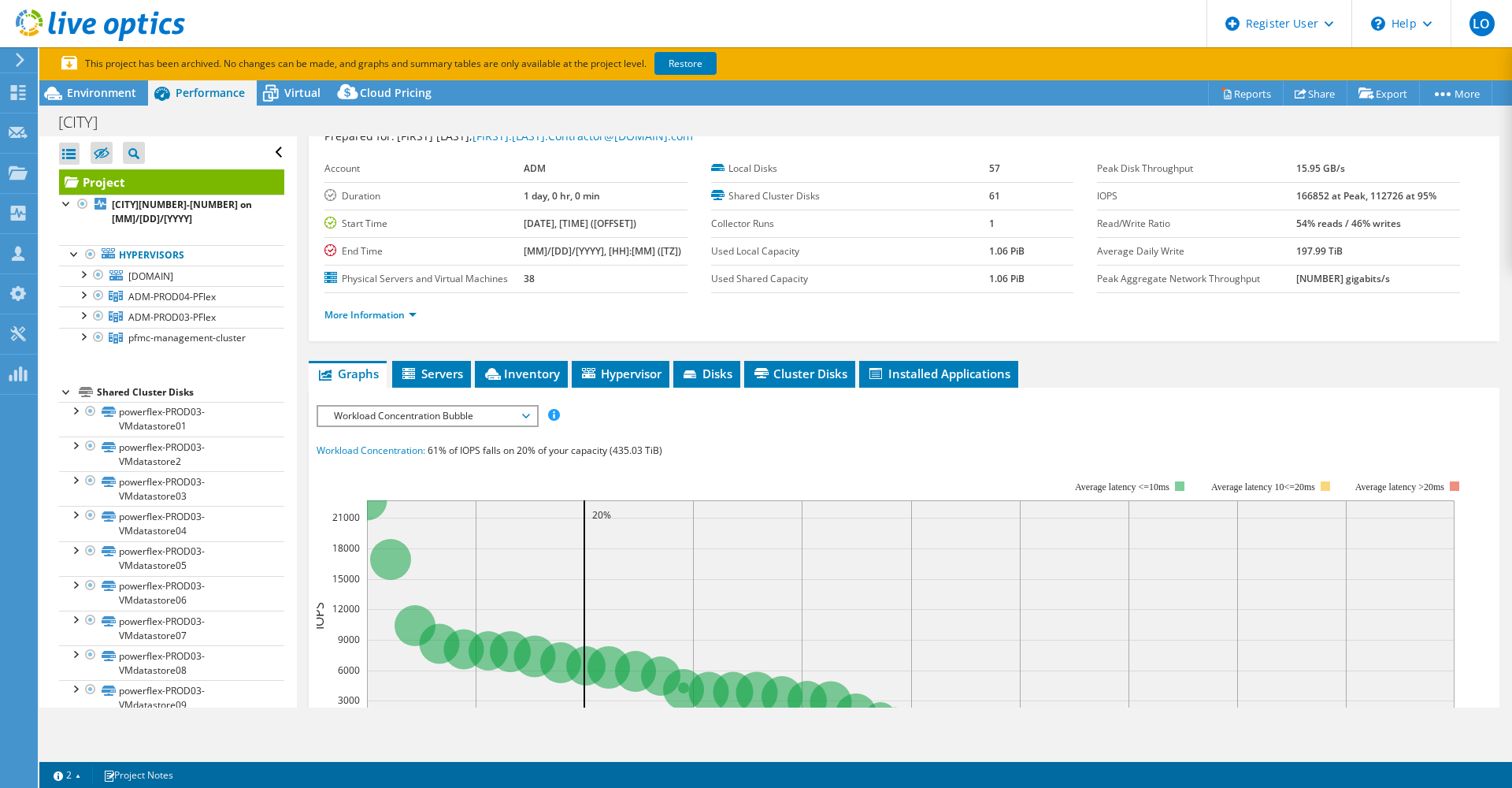 scroll, scrollTop: 79, scrollLeft: 0, axis: vertical 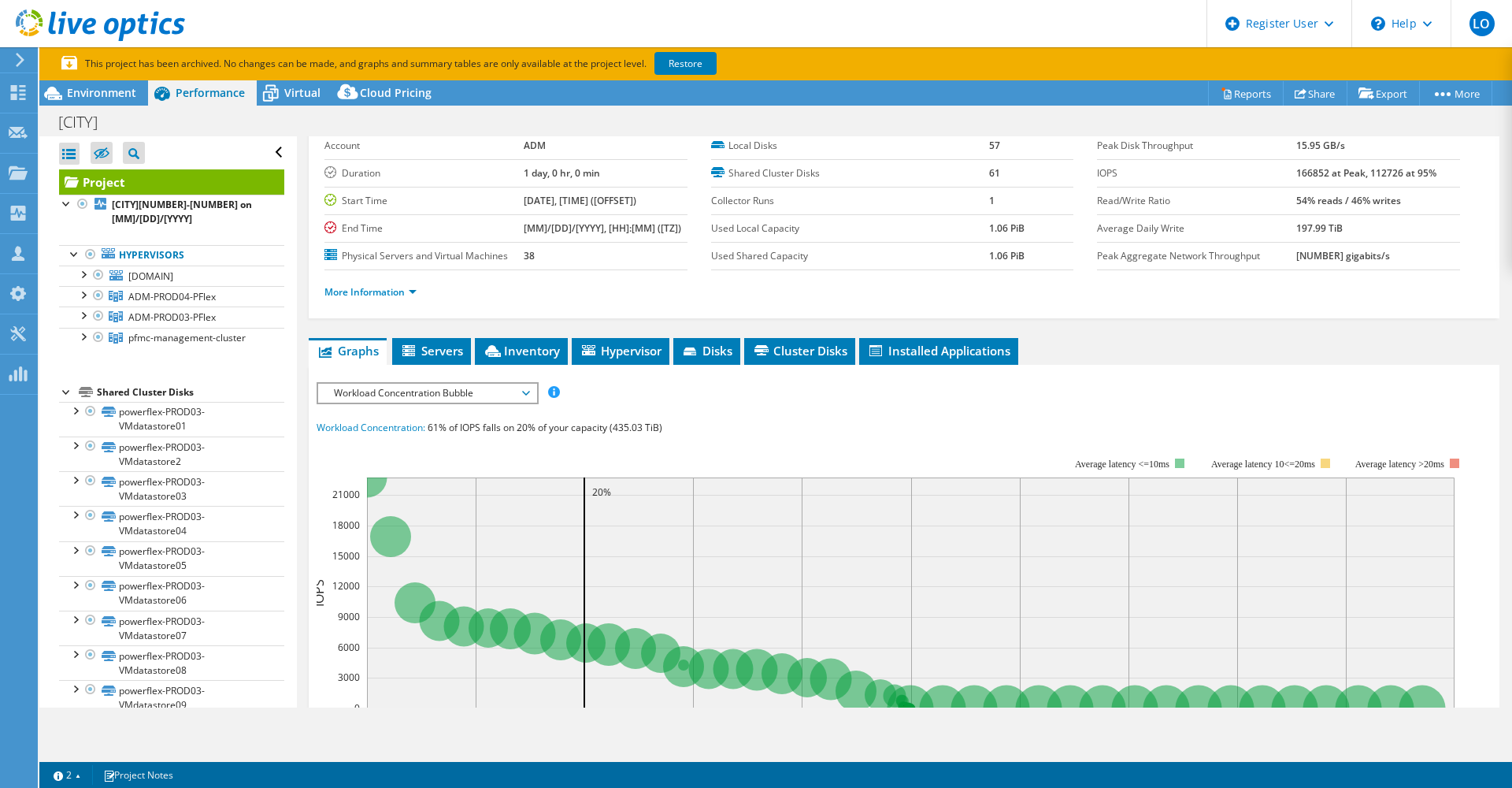 click on "Workload Concentration Bubble" at bounding box center [427, 393] 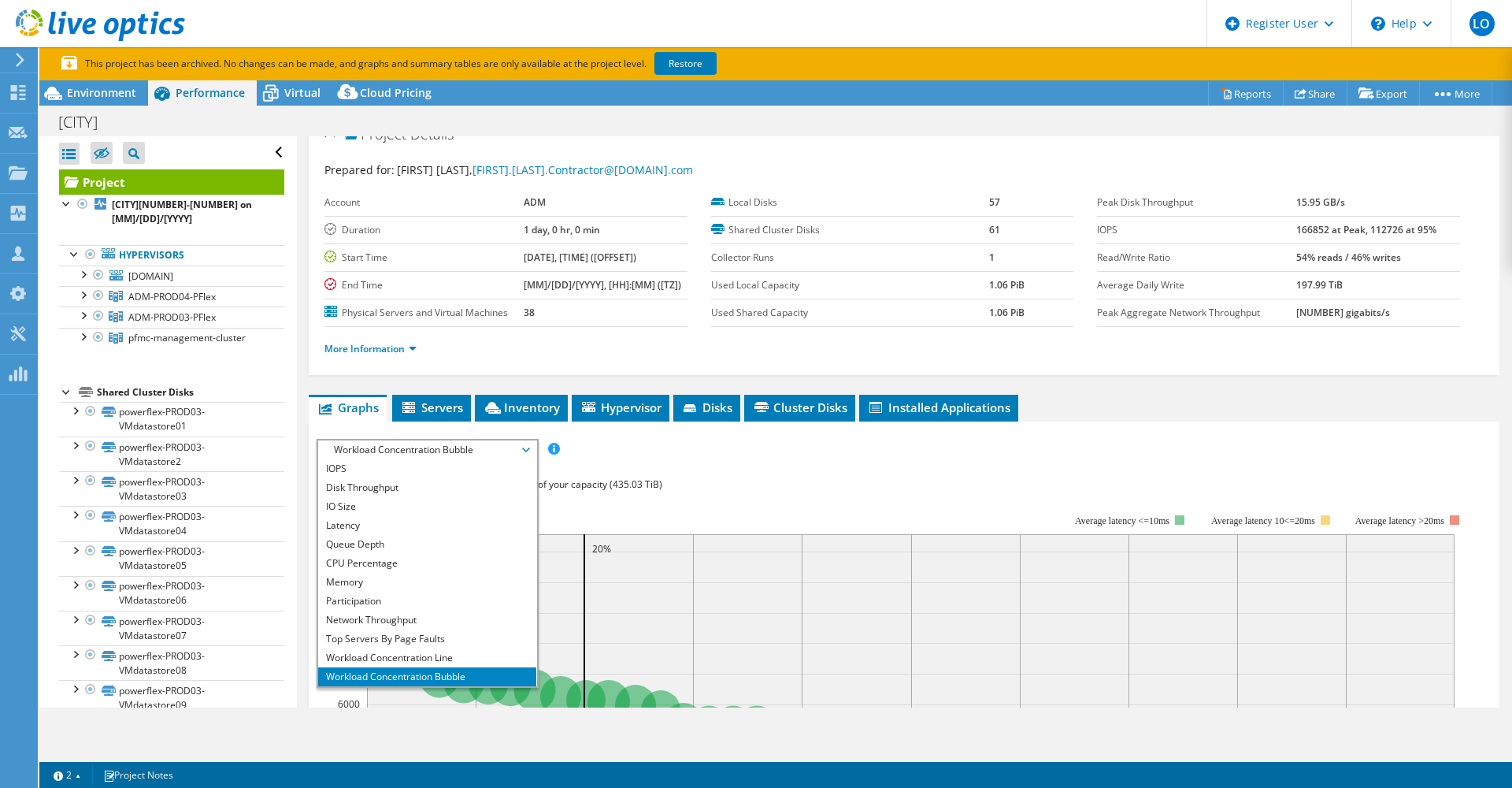 scroll, scrollTop: 0, scrollLeft: 0, axis: both 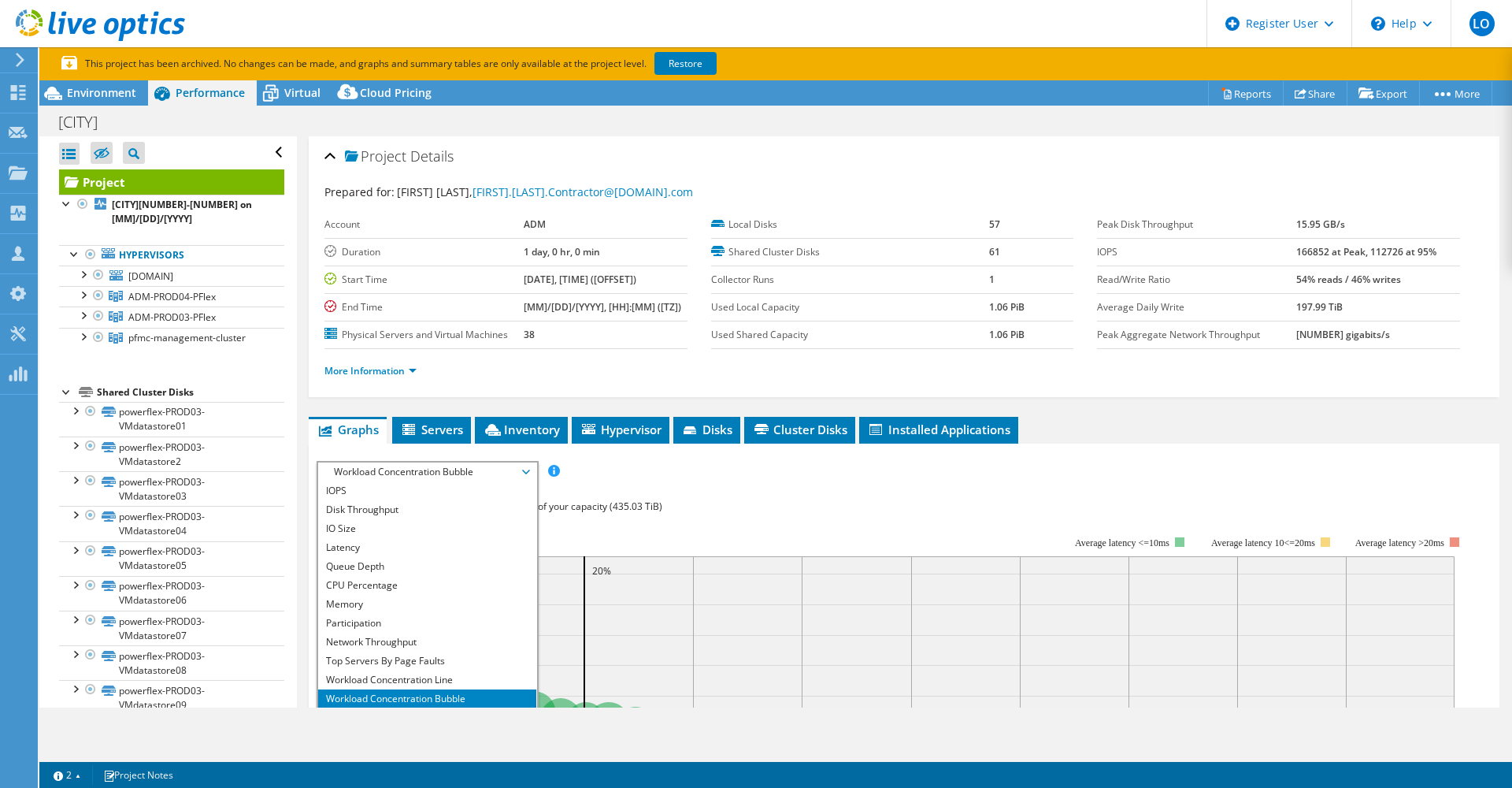 click on "IOPS
Disk Throughput
IO Size
Latency
Queue Depth
CPU Percentage
Memory
Page Faults
Participation
Network Throughput
Top Servers By Page Faults
Workload Concentration Line
Workload Concentration Bubble
Workload Concentration Bubble 				 					 						 					 				 IOPS Disk Throughput IO Size" at bounding box center [904, 471] 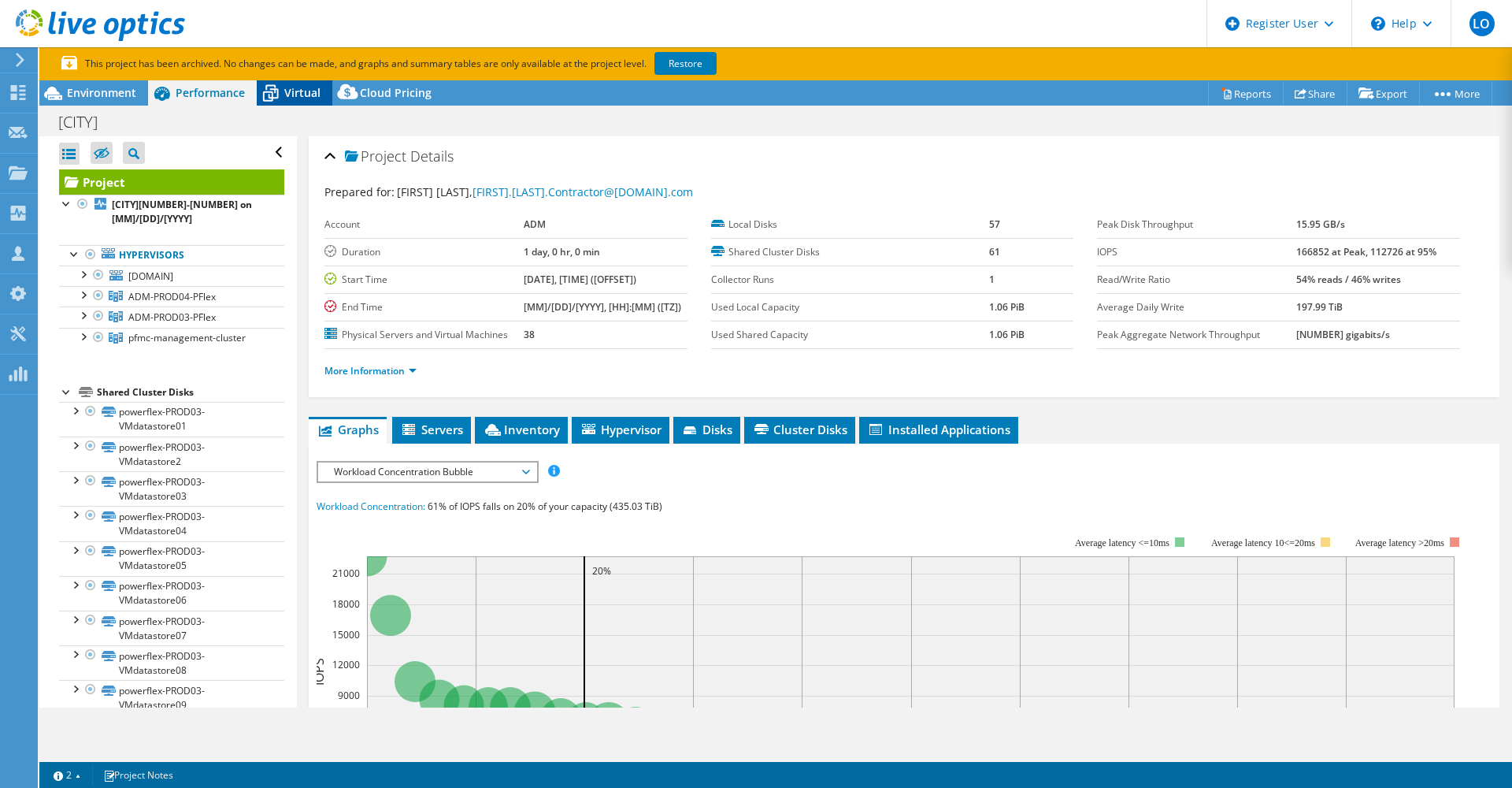 click 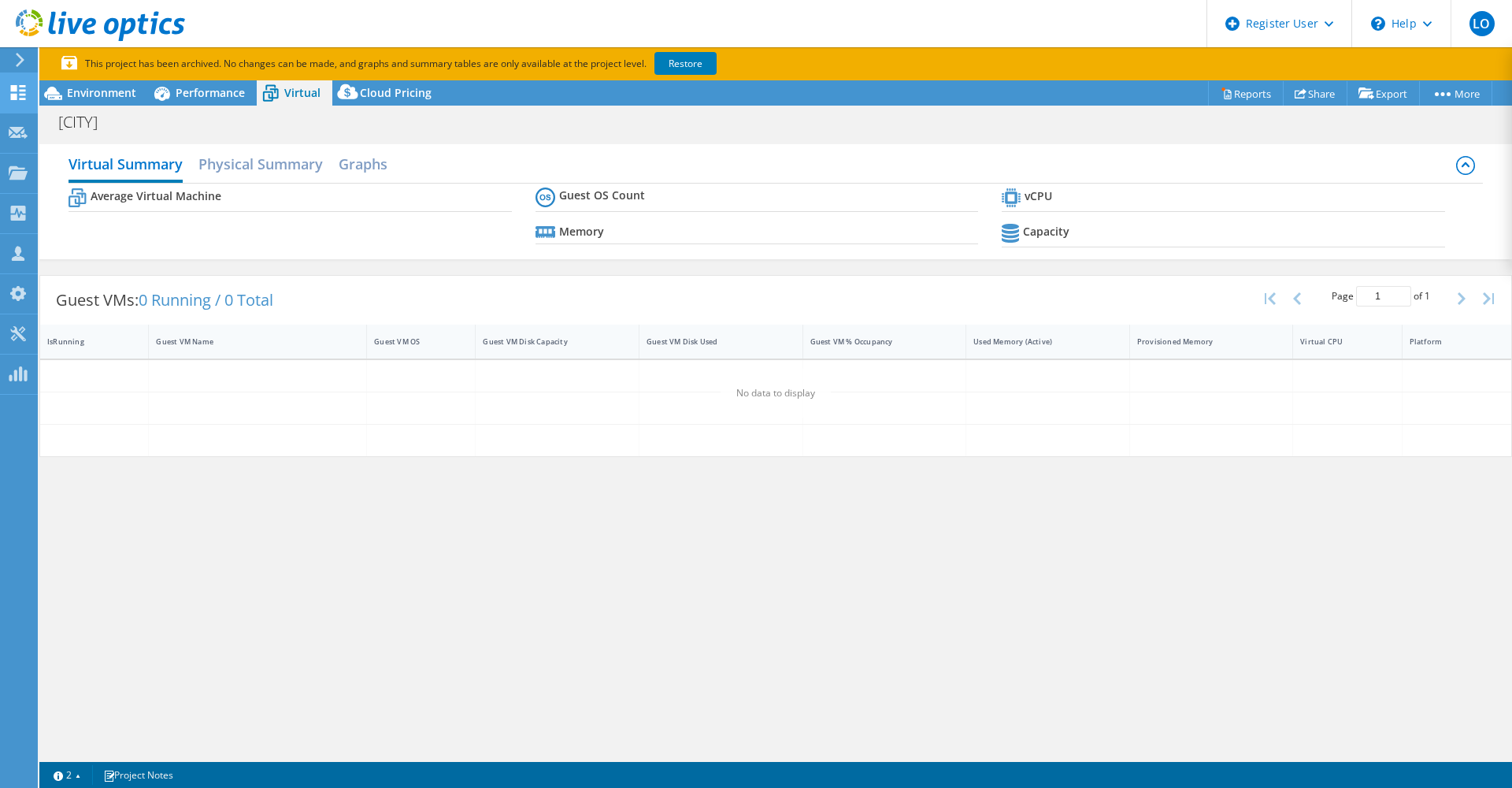 click 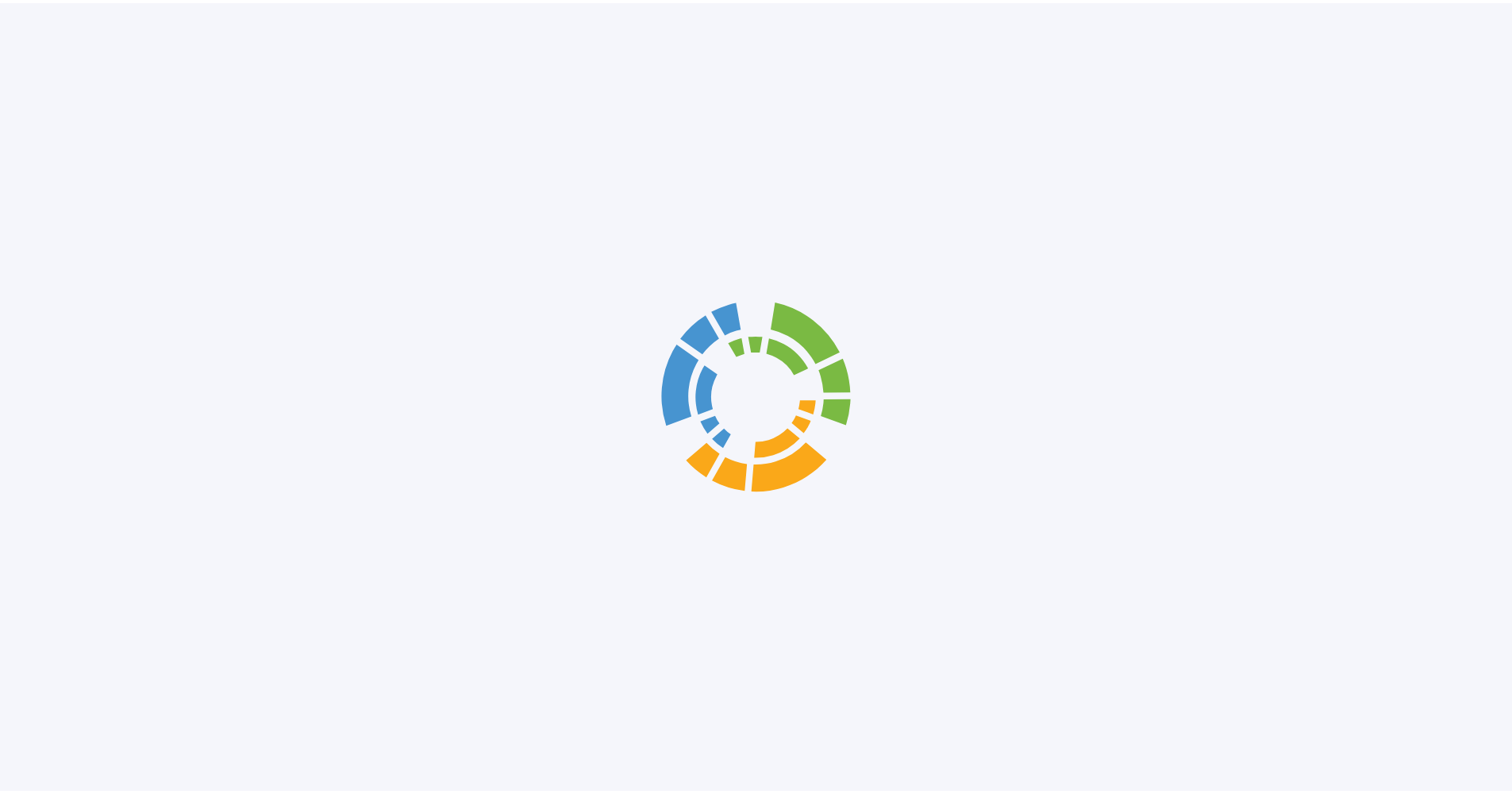 scroll, scrollTop: 0, scrollLeft: 0, axis: both 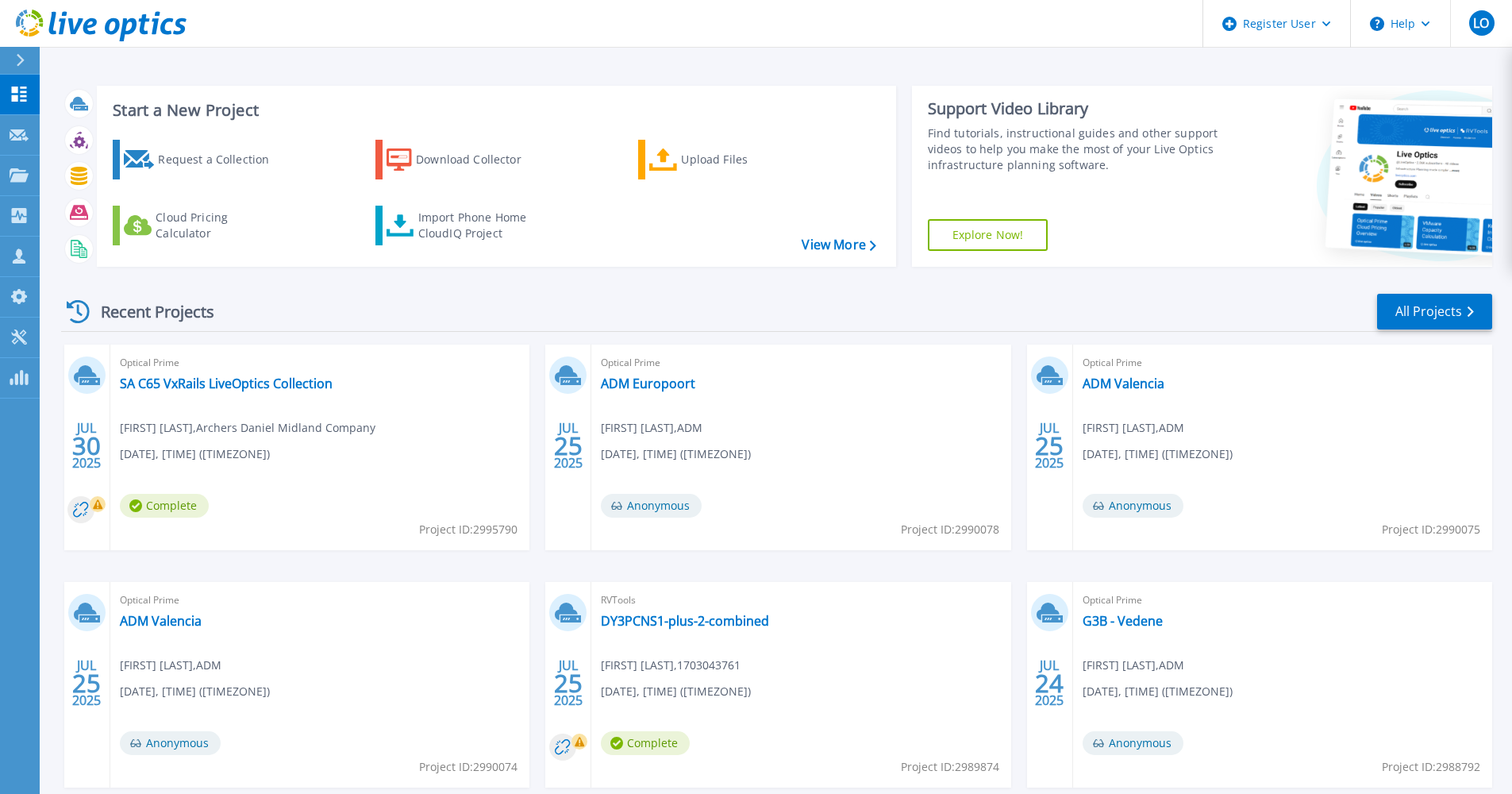 click on "Optical Prime SA C65 VxRails LiveOptics Collection RajaShekhar Manepalli ,  Archers Daniel Midland Company 07/30/2025, 07:03 (-05:00) Complete Project ID:  2995790" at bounding box center (320, 447) 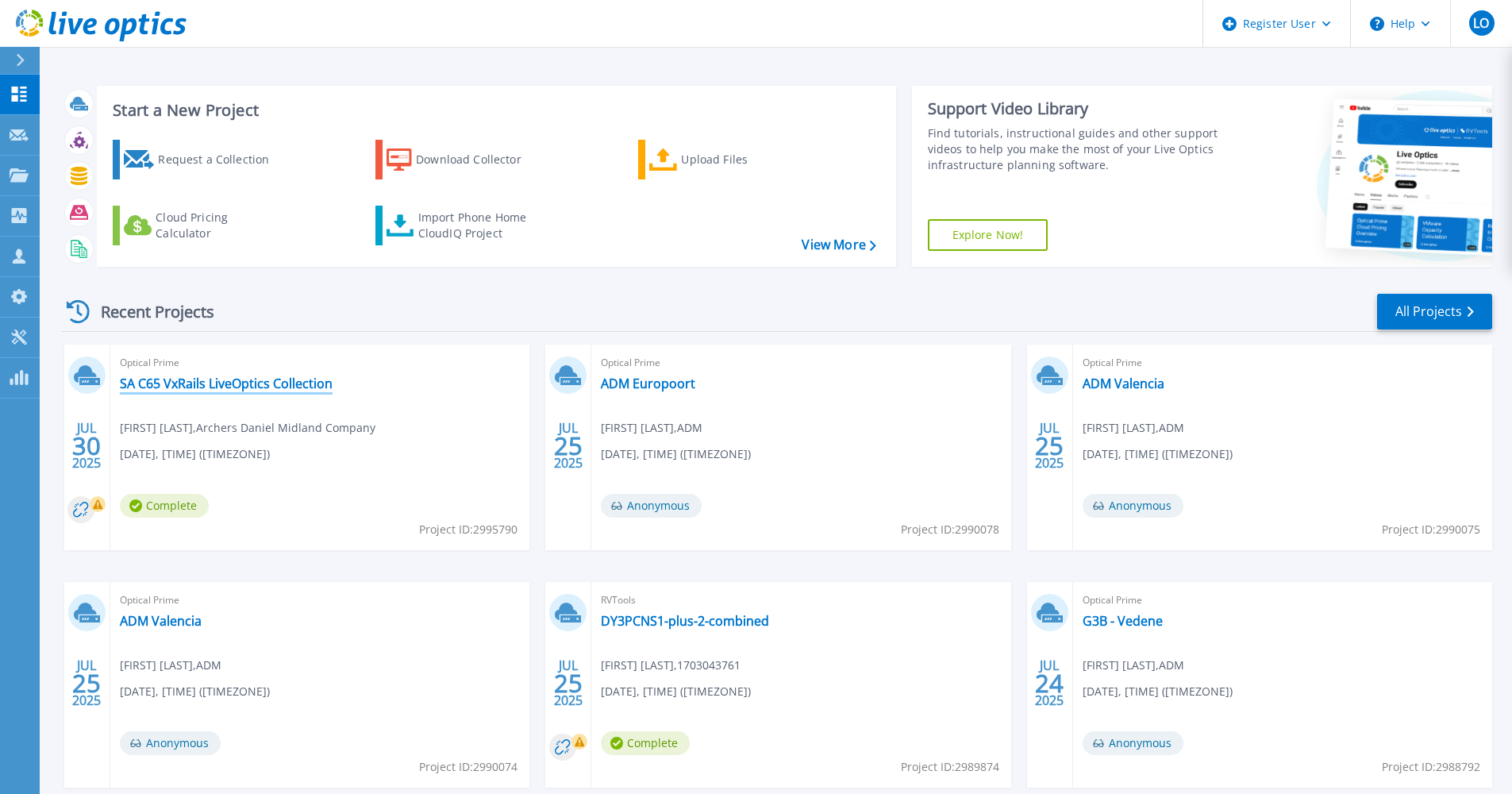 click on "SA C65 VxRails LiveOptics Collection" at bounding box center [226, 384] 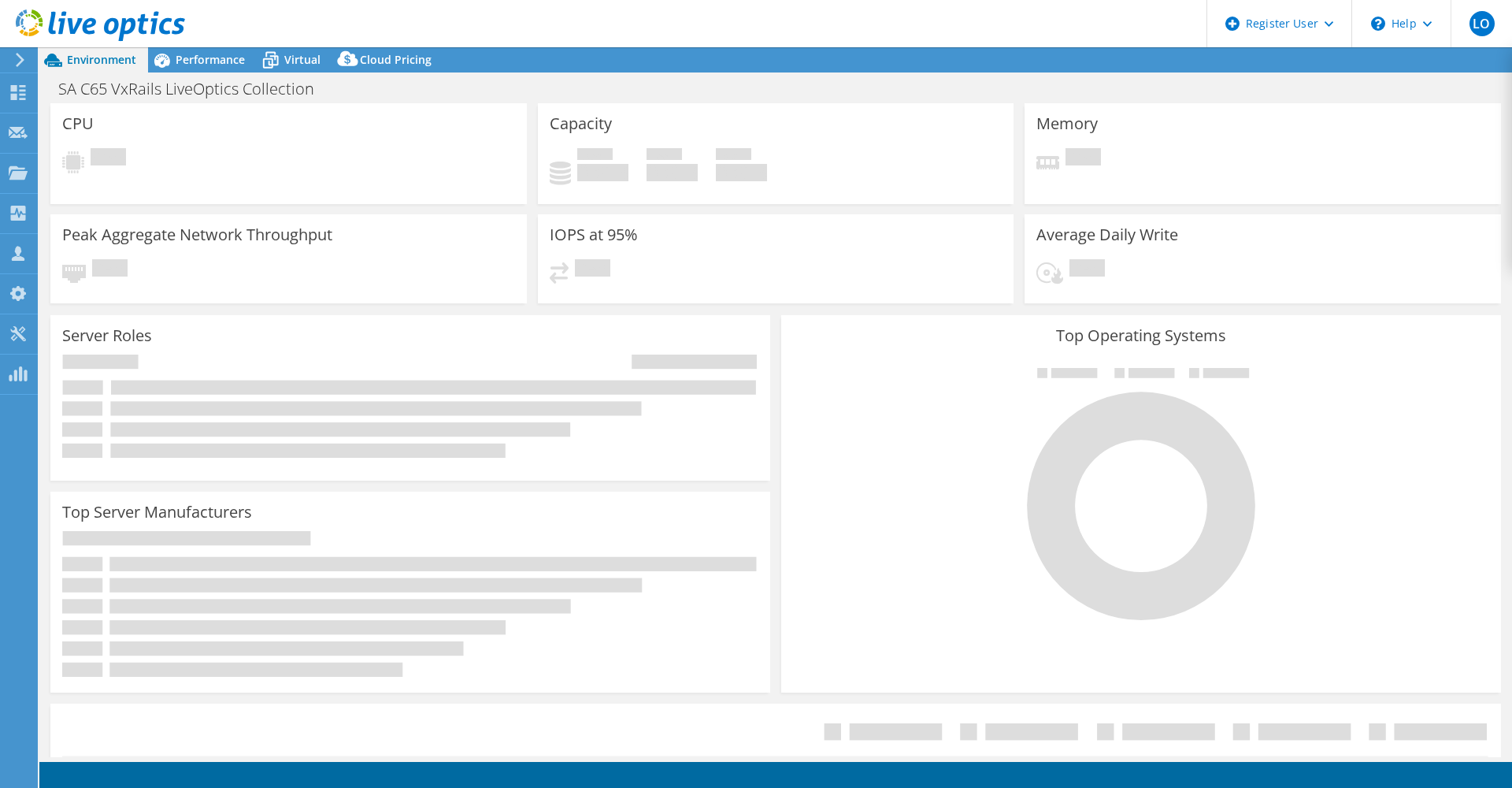 scroll, scrollTop: 0, scrollLeft: 0, axis: both 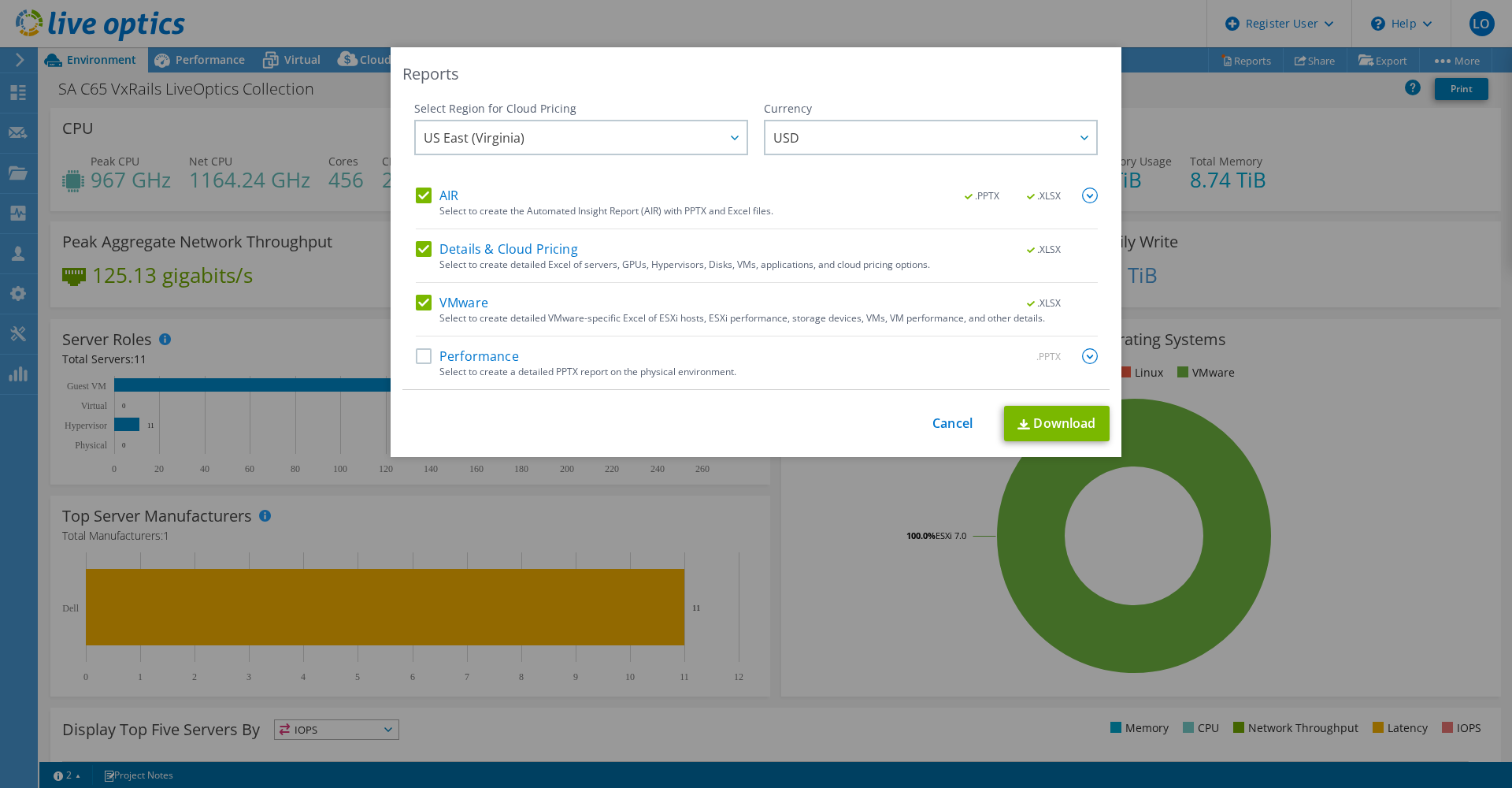 click on "AIR" at bounding box center (437, 195) 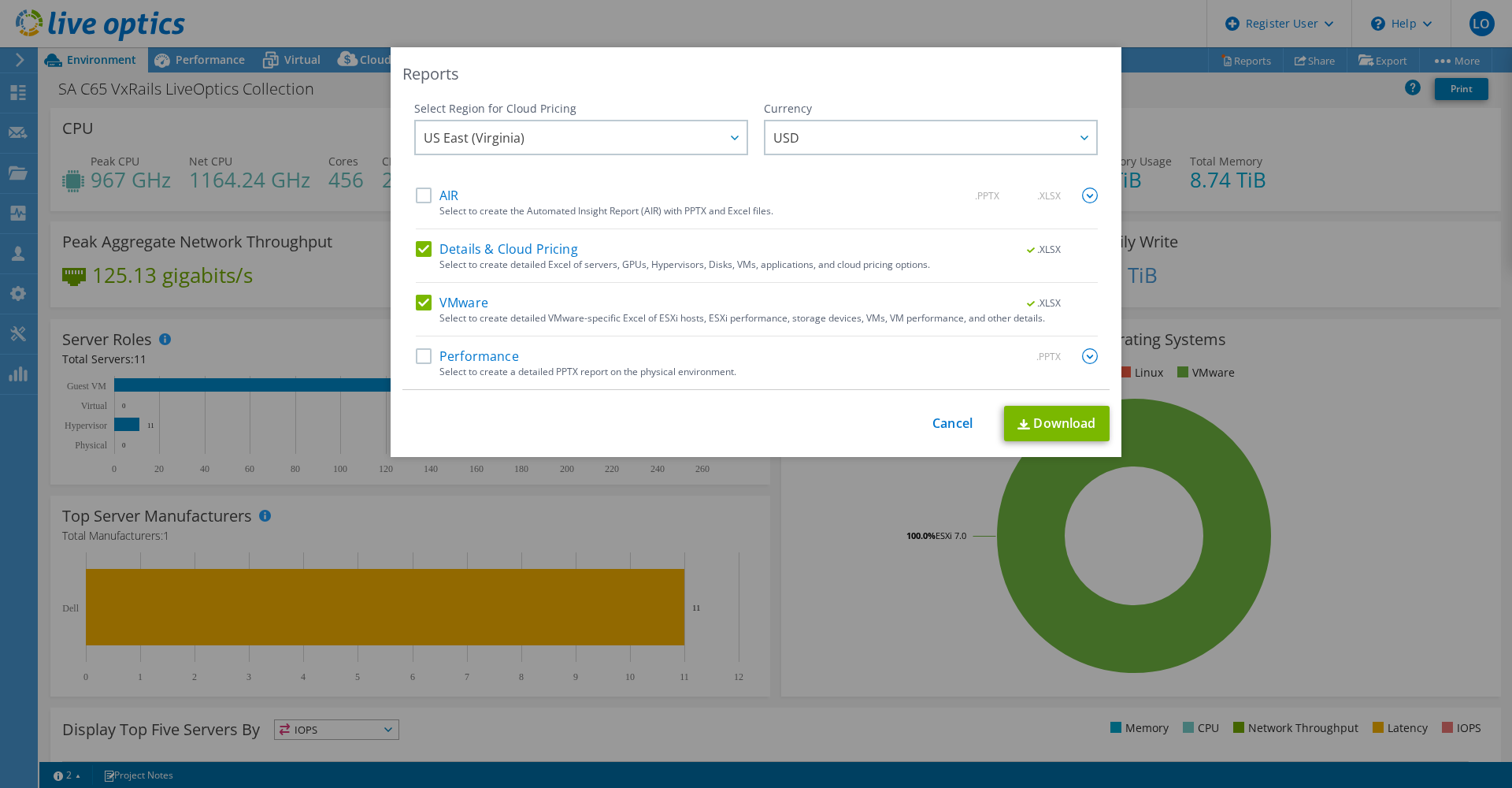 click on "Details & Cloud Pricing" at bounding box center [497, 249] 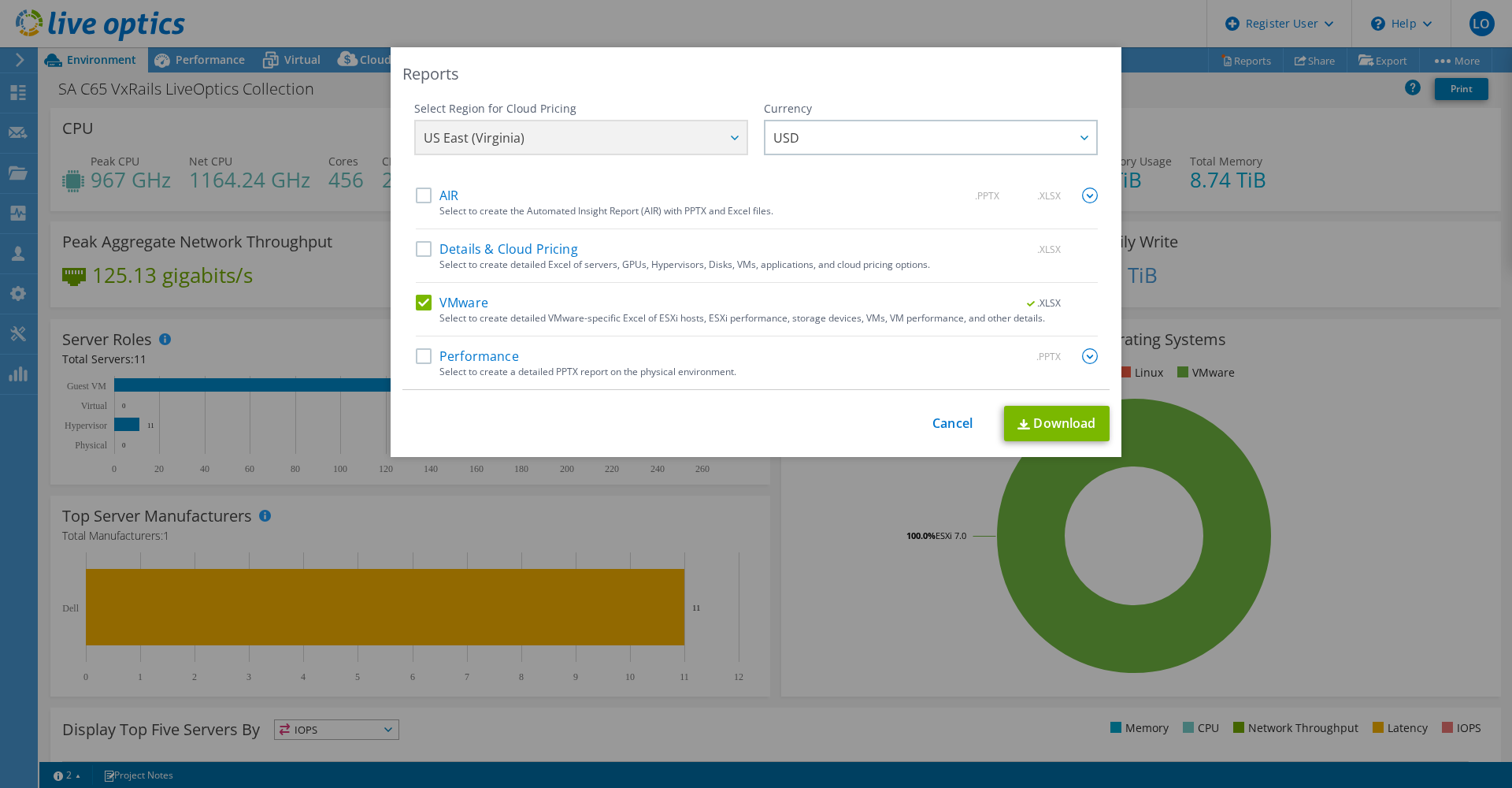 click on "Performance" at bounding box center (467, 356) 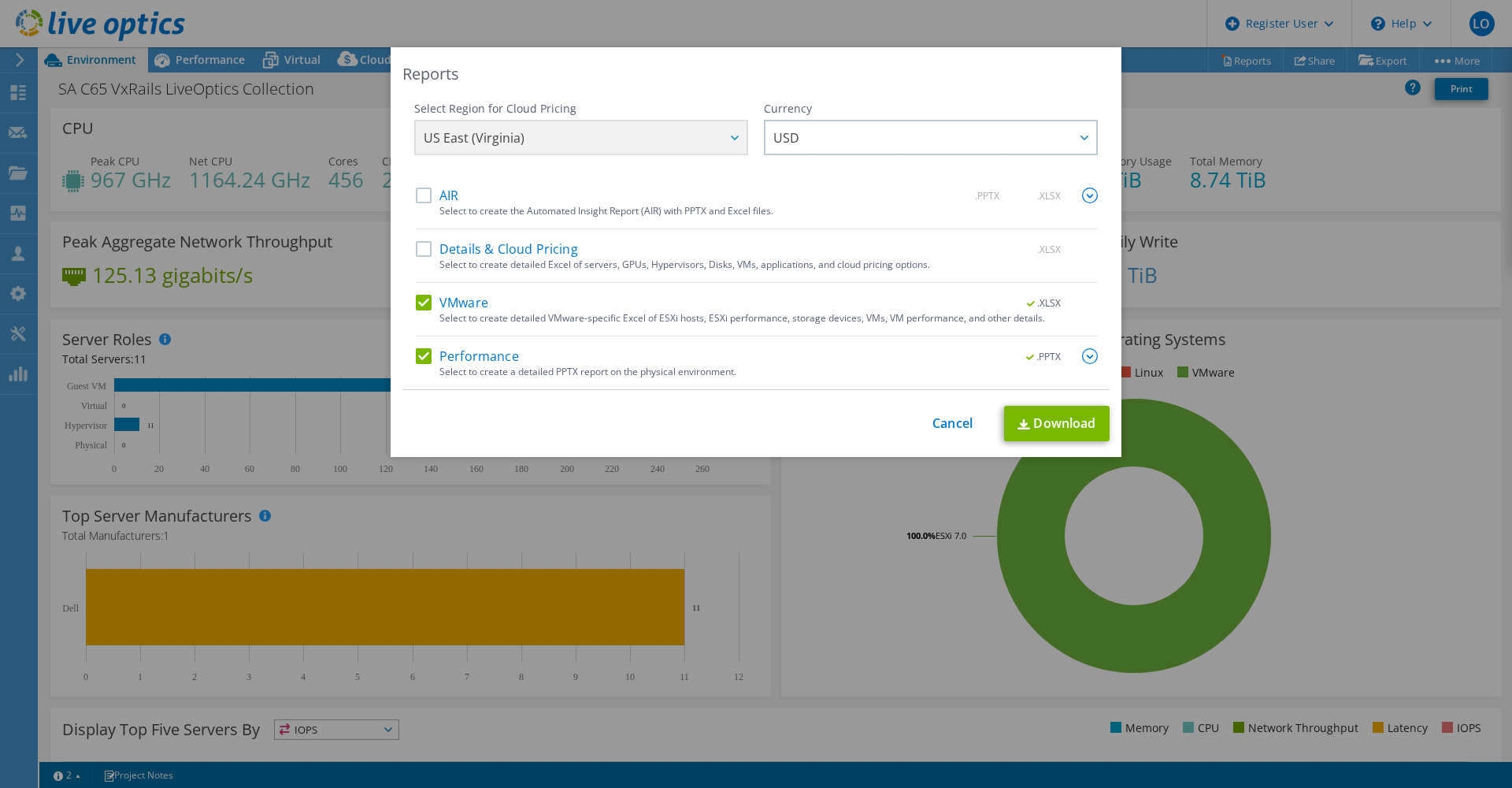 click at bounding box center [1090, 356] 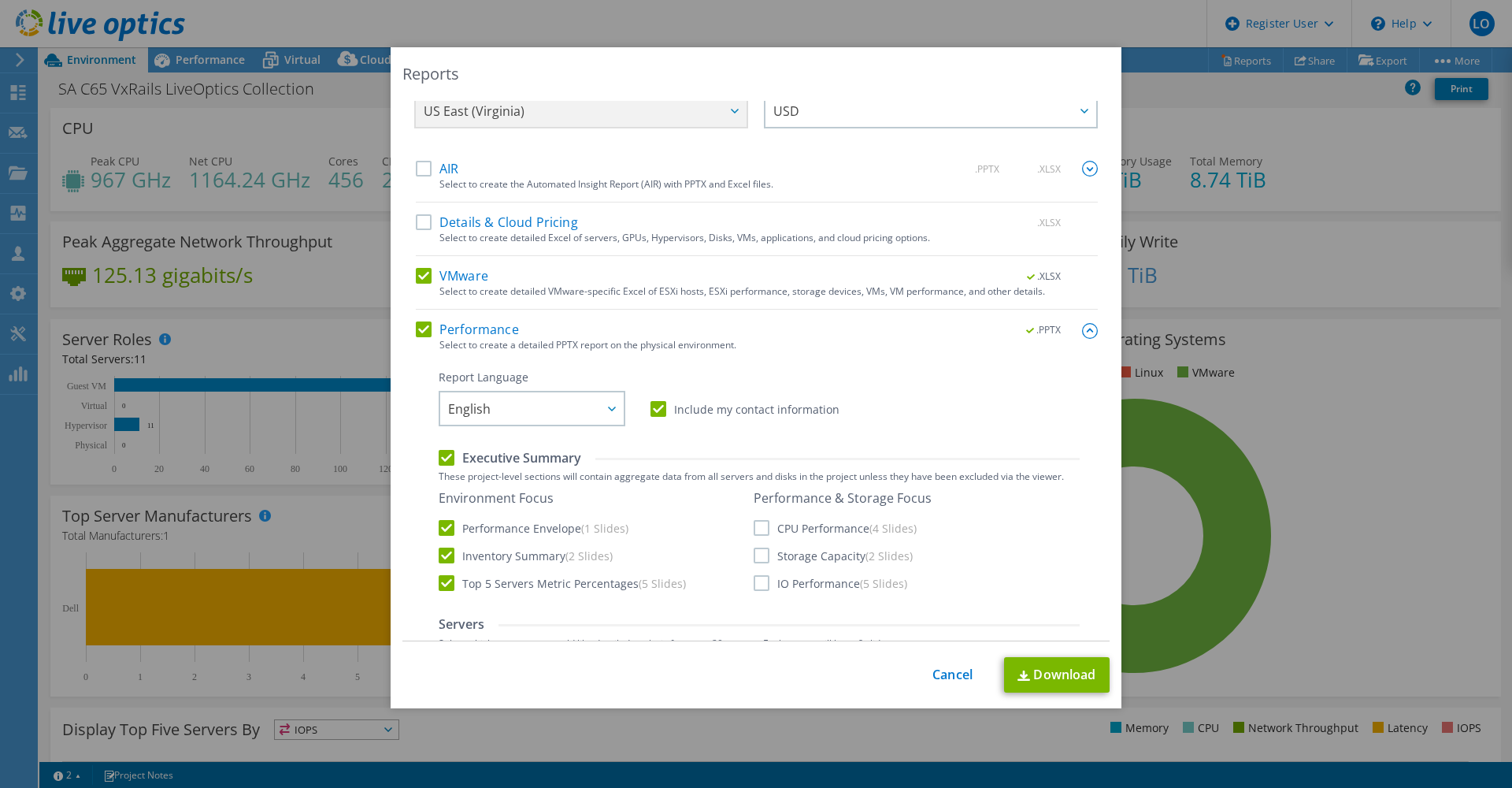scroll, scrollTop: 0, scrollLeft: 0, axis: both 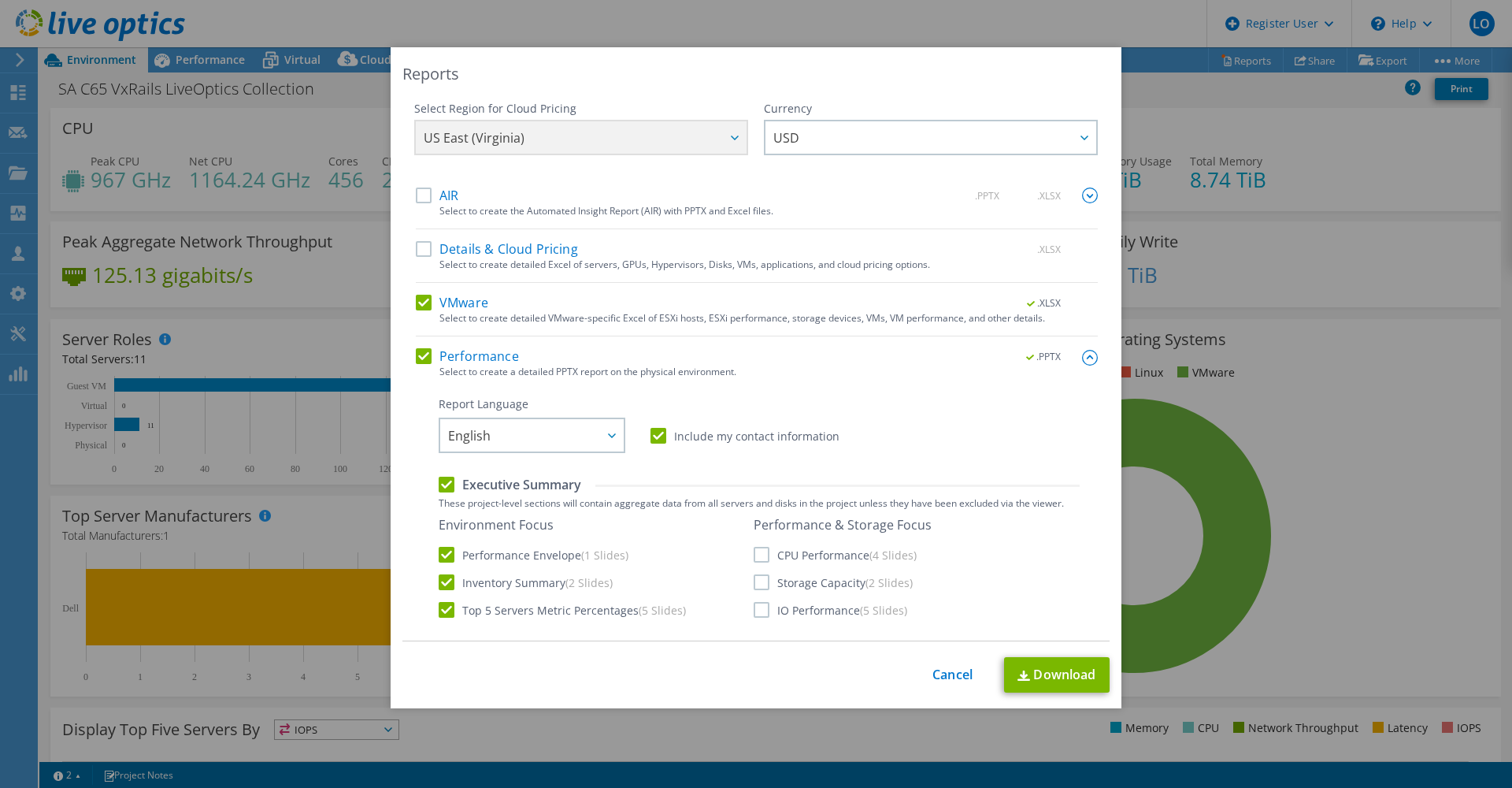 click on "AIR" at bounding box center (437, 195) 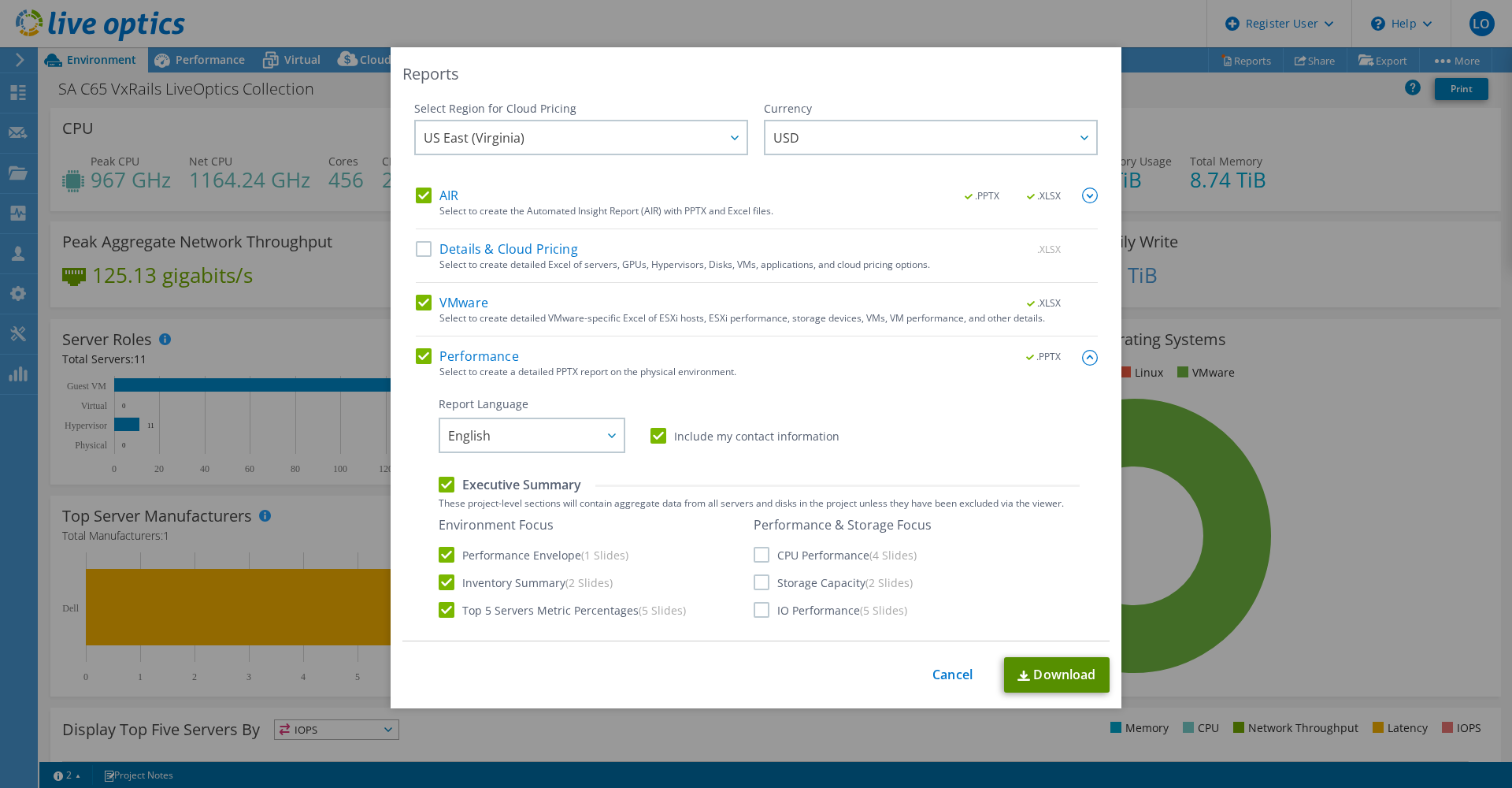 click on "Download" at bounding box center [1057, 675] 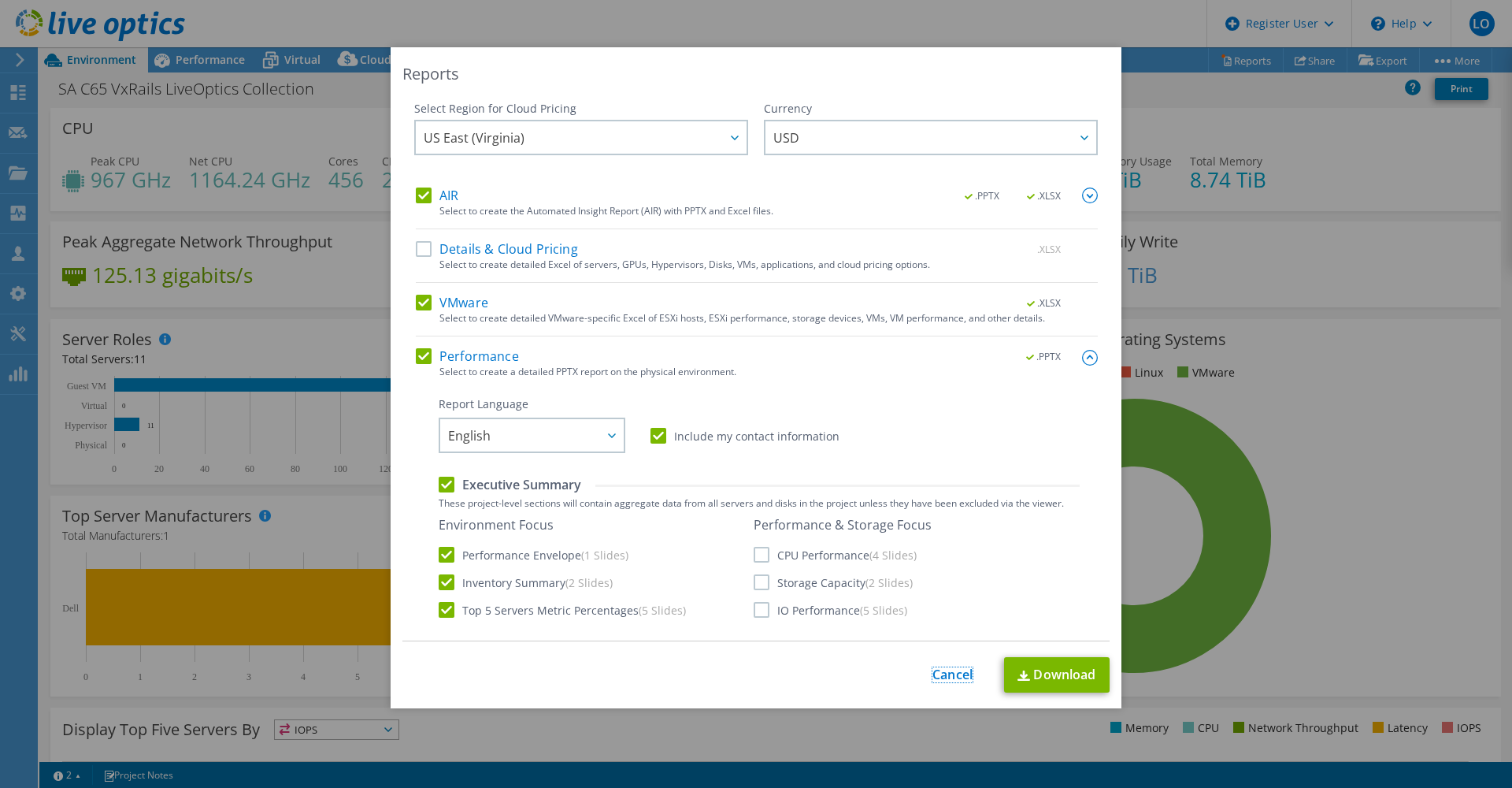 drag, startPoint x: 926, startPoint y: 678, endPoint x: 931, endPoint y: 637, distance: 41.30375 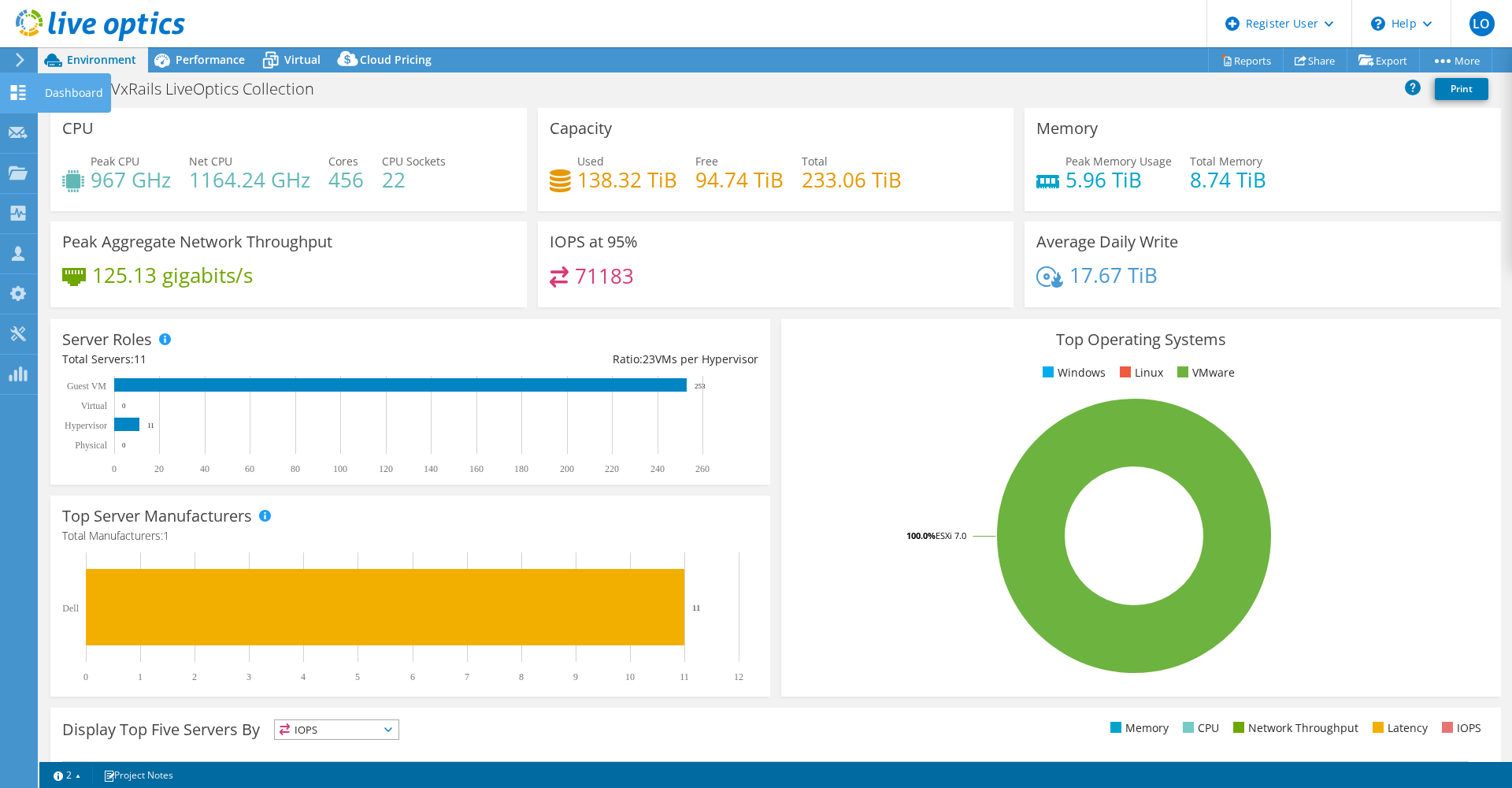 click 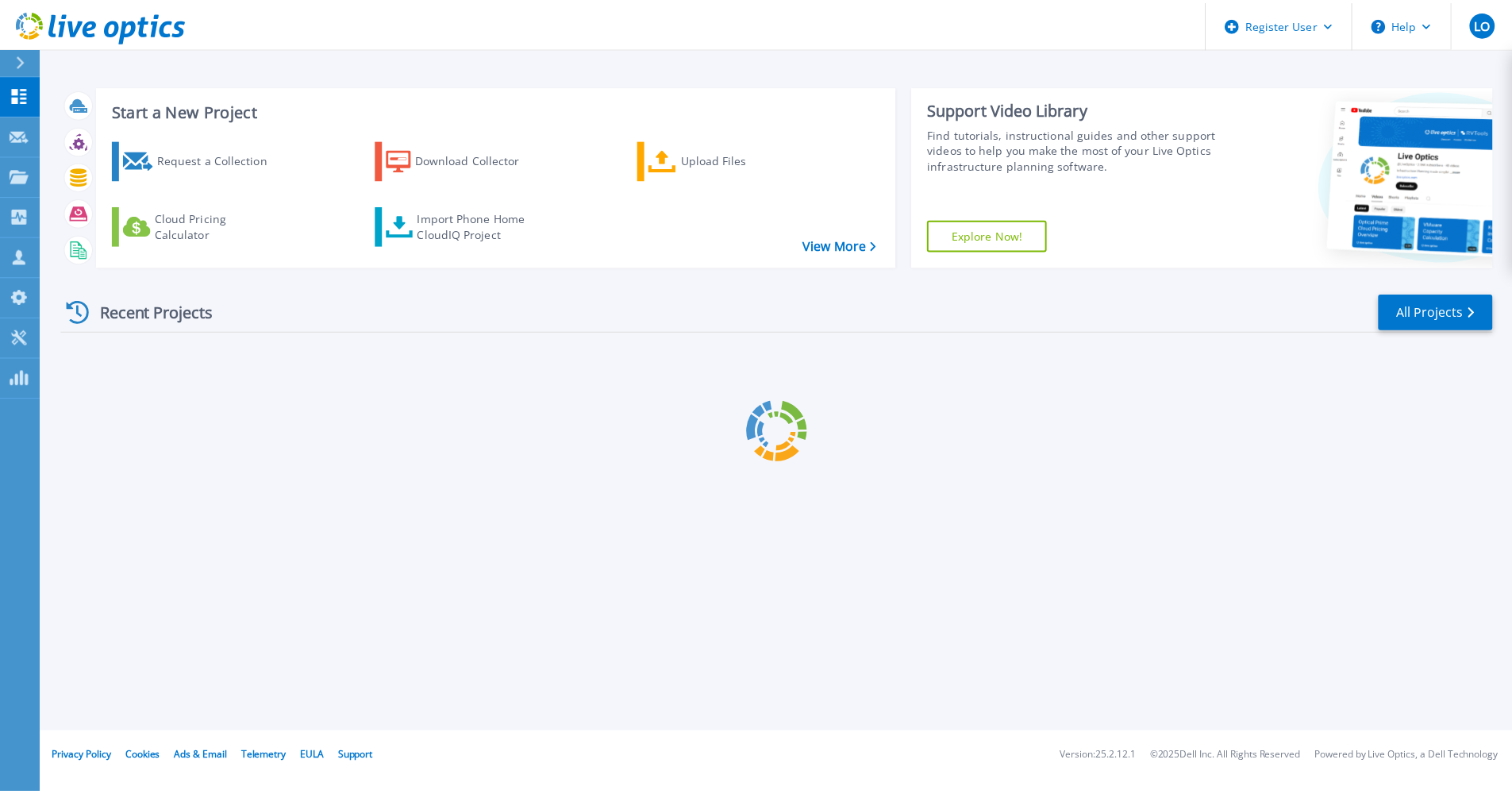 scroll, scrollTop: 0, scrollLeft: 0, axis: both 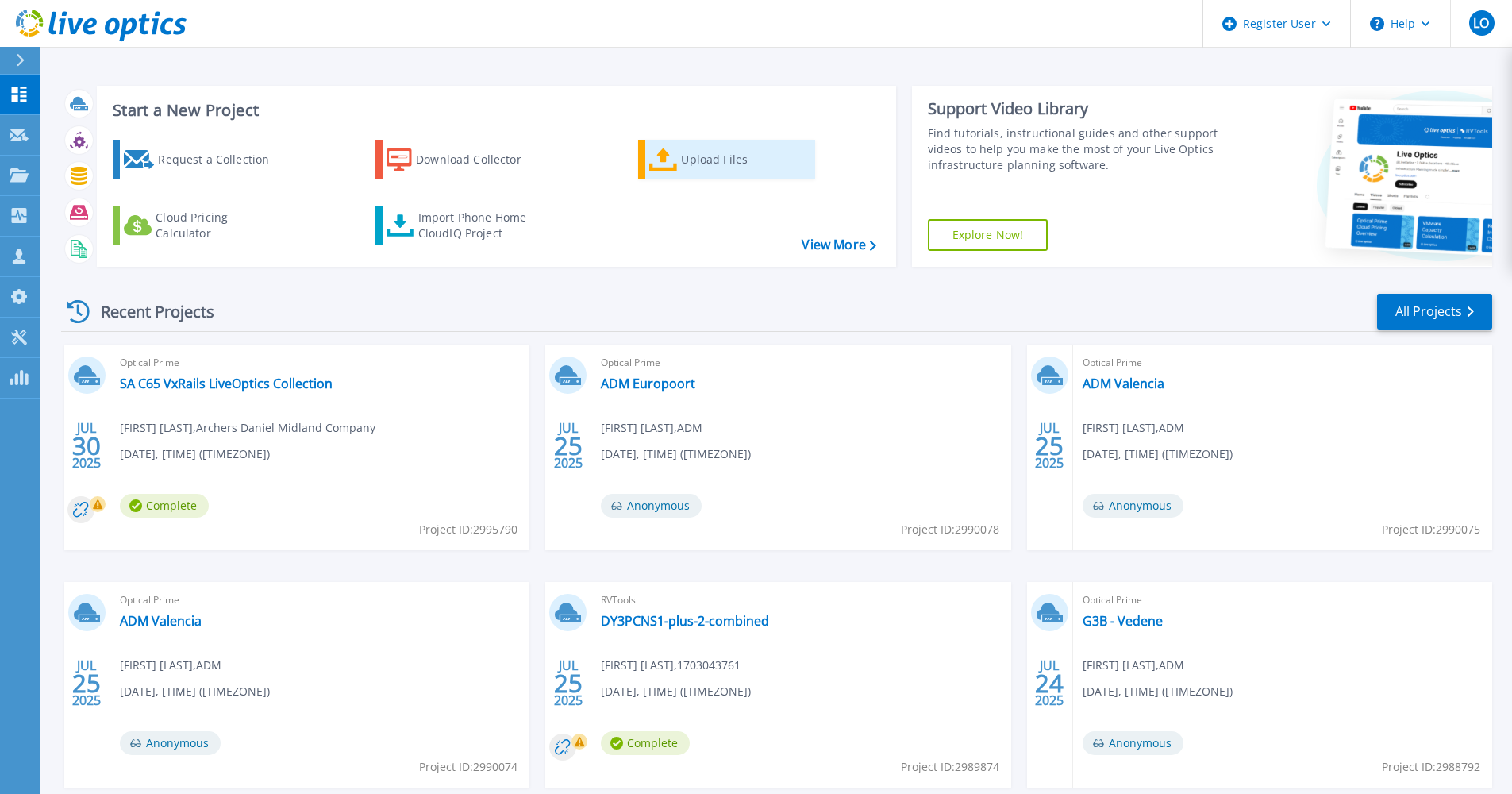 click on "Upload Files" at bounding box center [744, 160] 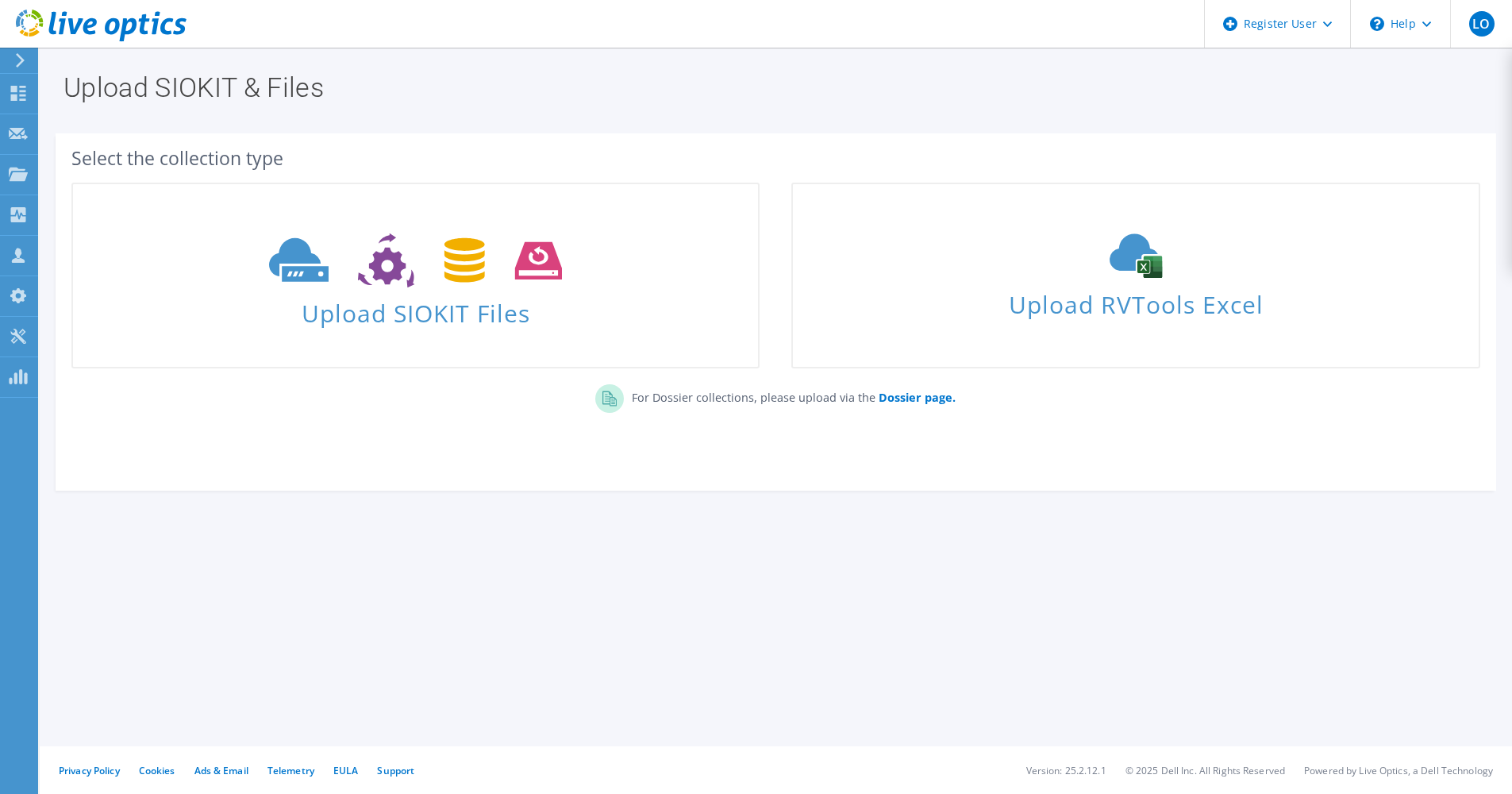 scroll, scrollTop: 0, scrollLeft: 0, axis: both 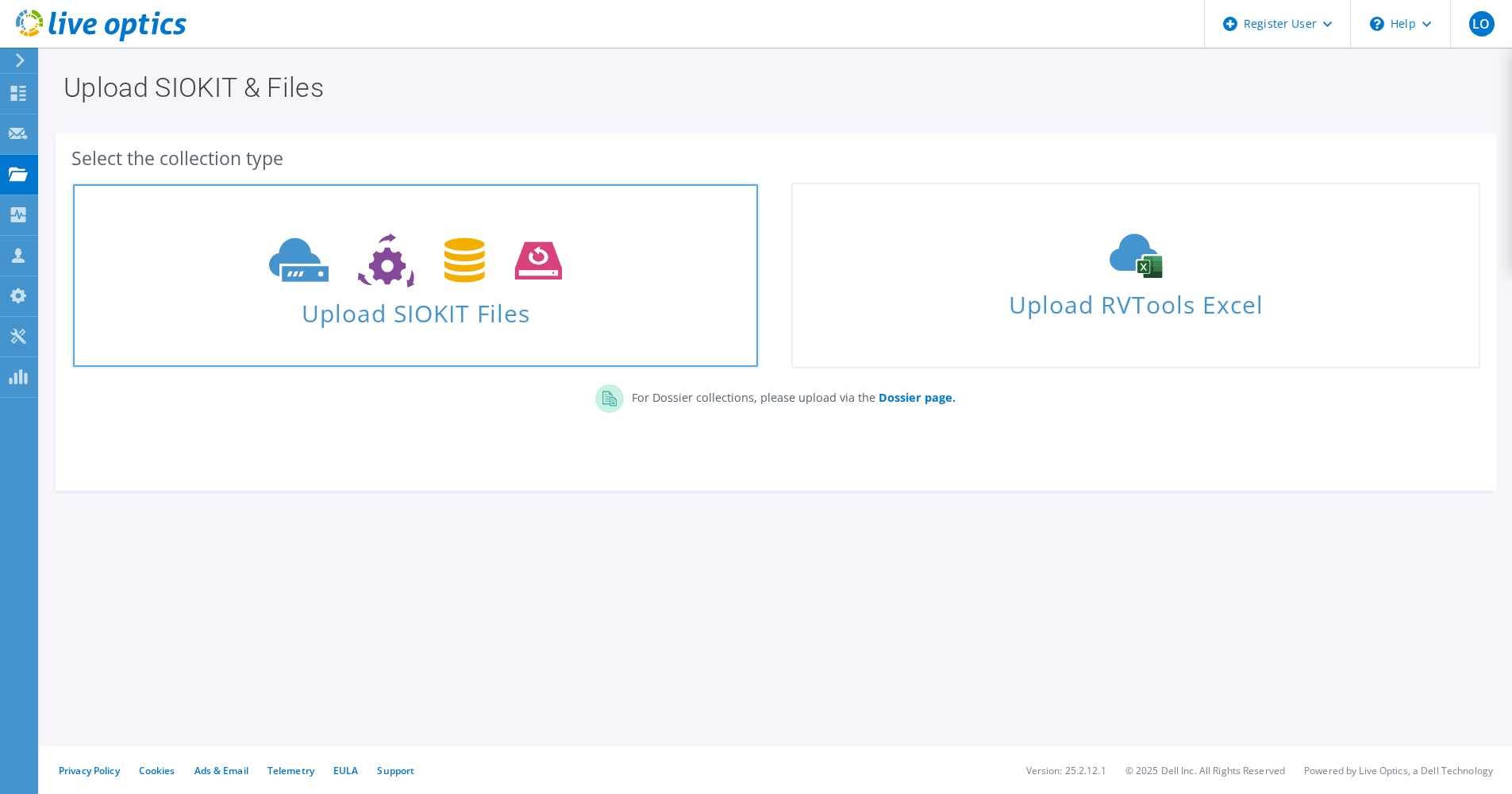 click 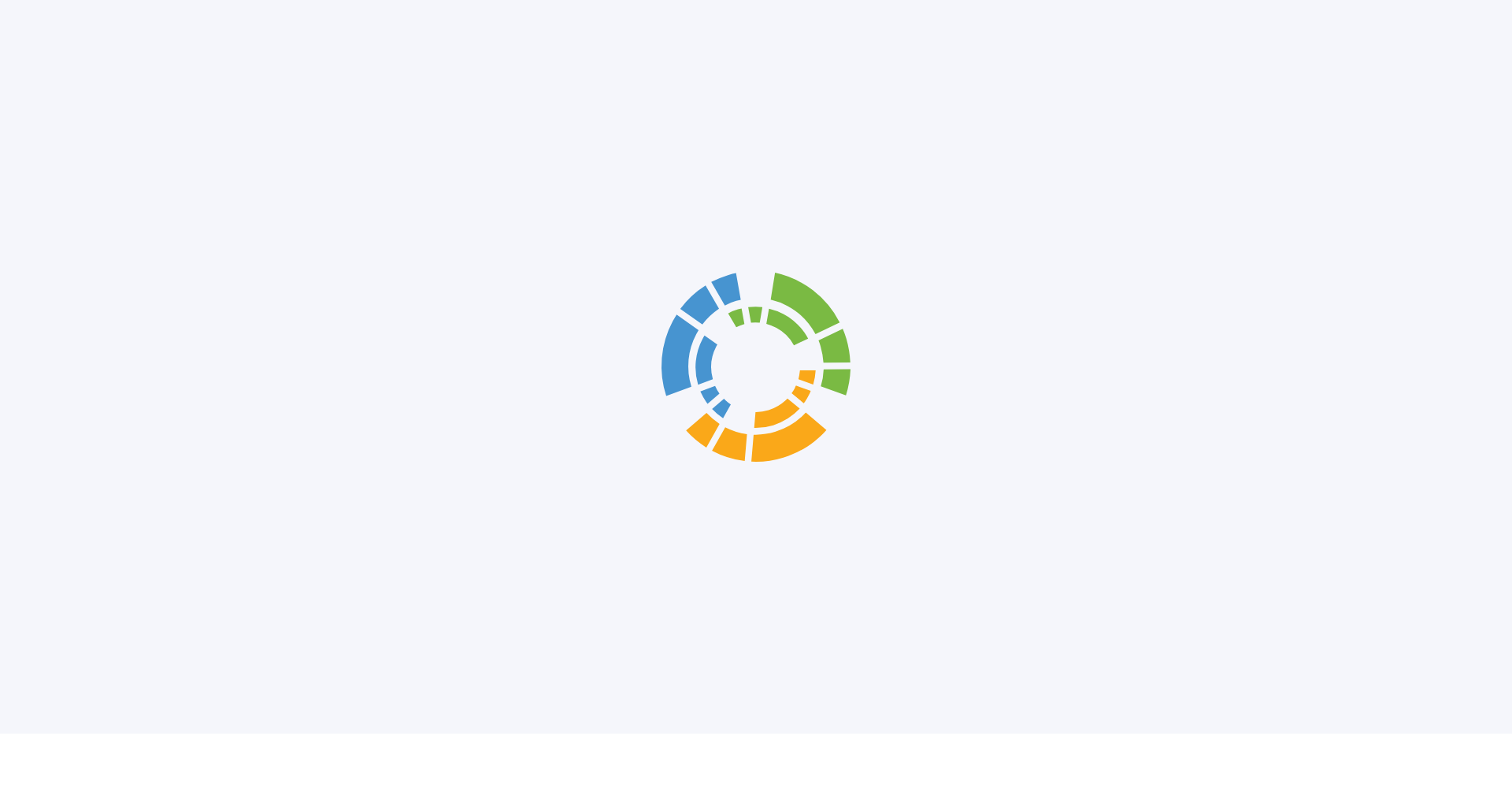 scroll, scrollTop: 0, scrollLeft: 0, axis: both 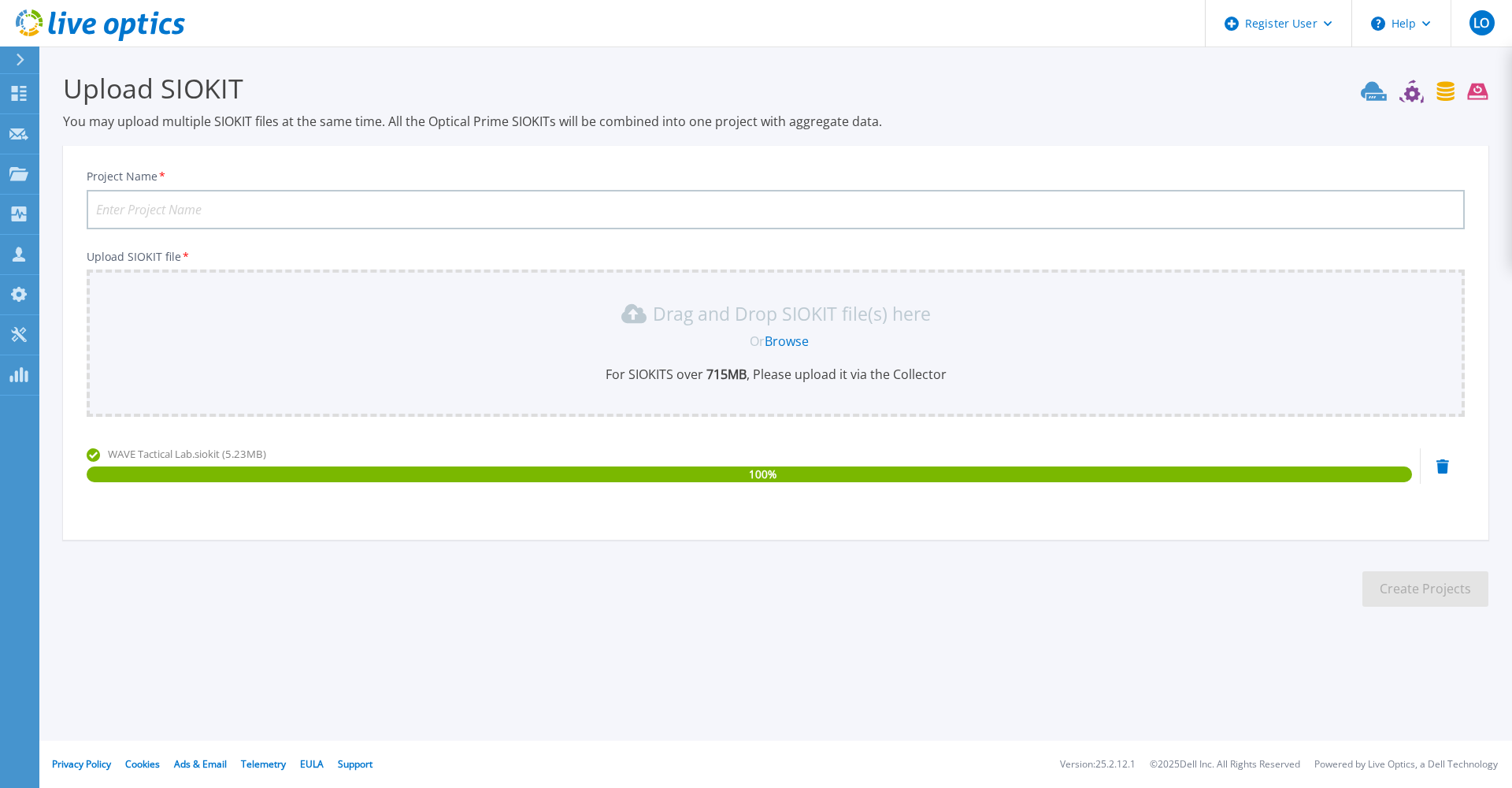 click on "Project Name *" at bounding box center [776, 210] 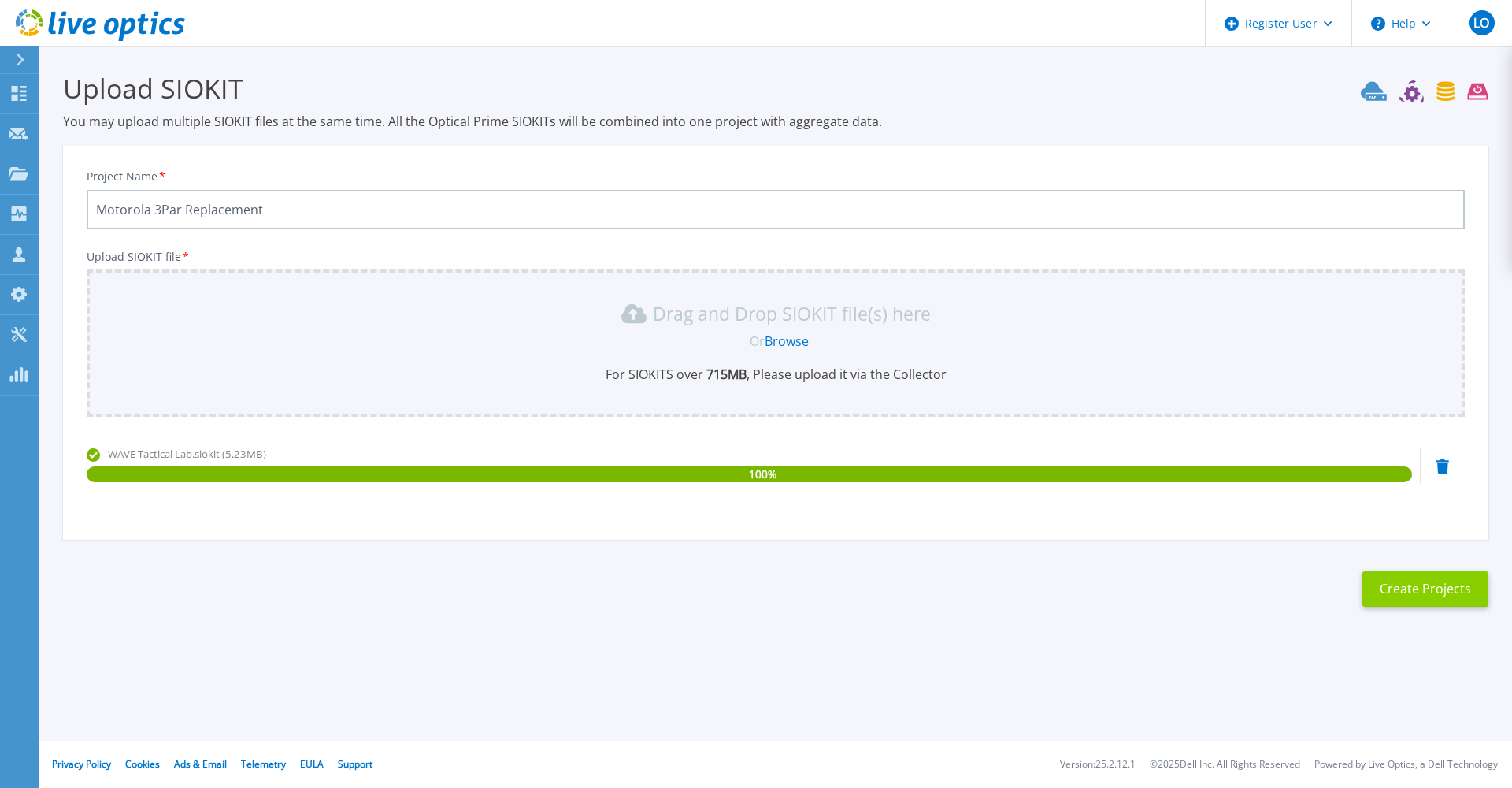 type on "Motorola 3Par Replacement" 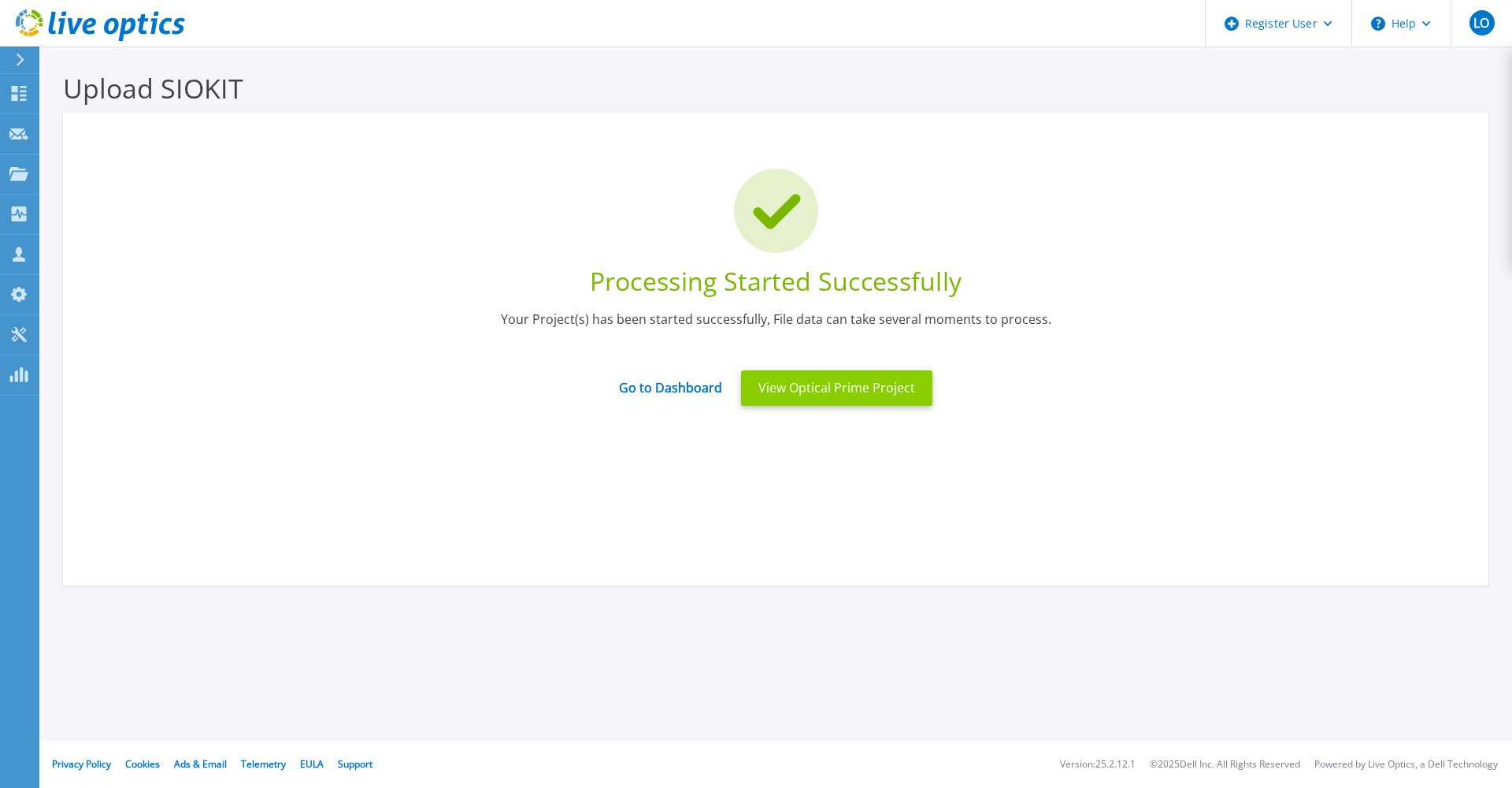 click on "View Optical Prime Project" at bounding box center (836, 388) 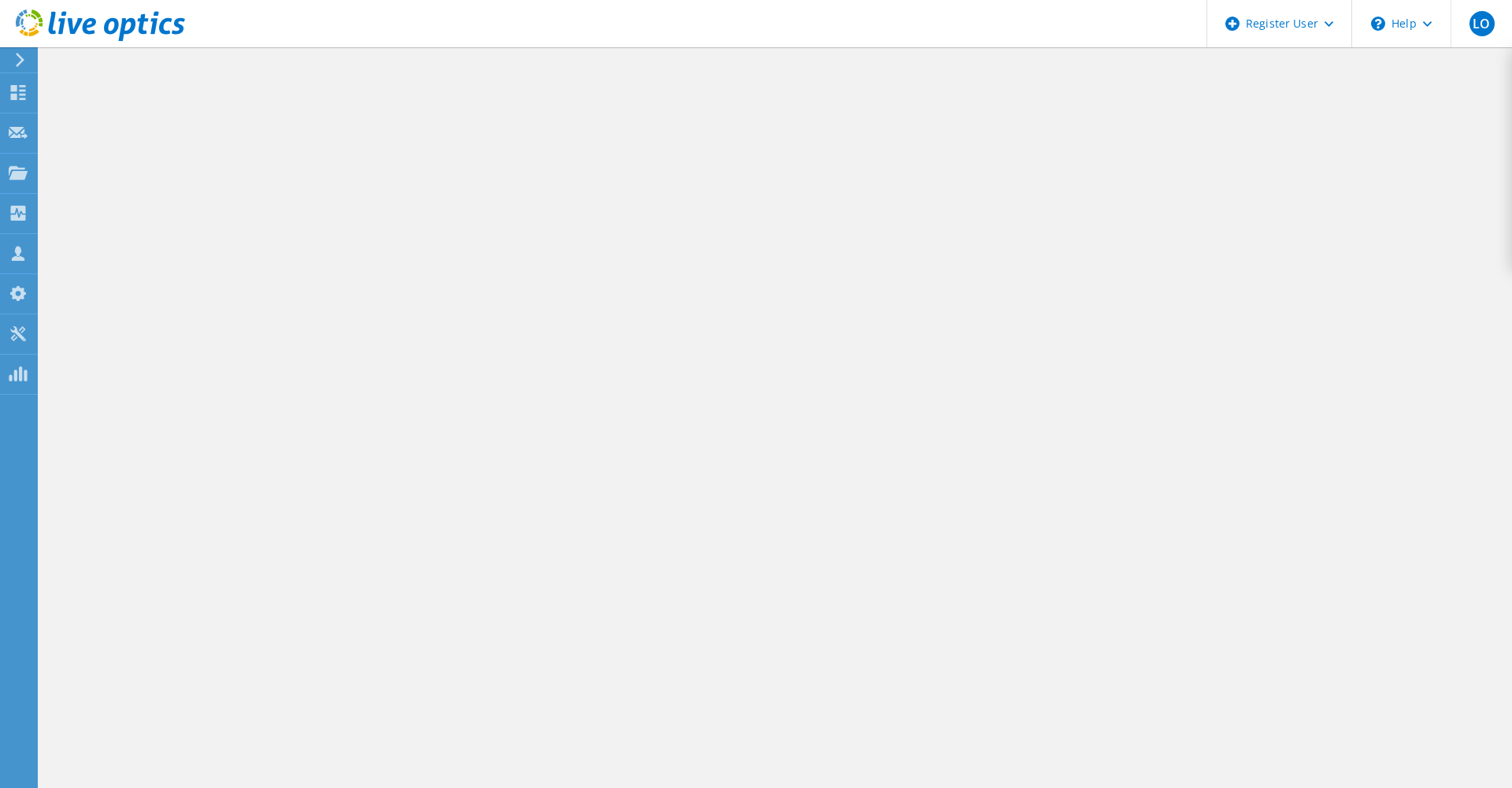 scroll, scrollTop: 0, scrollLeft: 0, axis: both 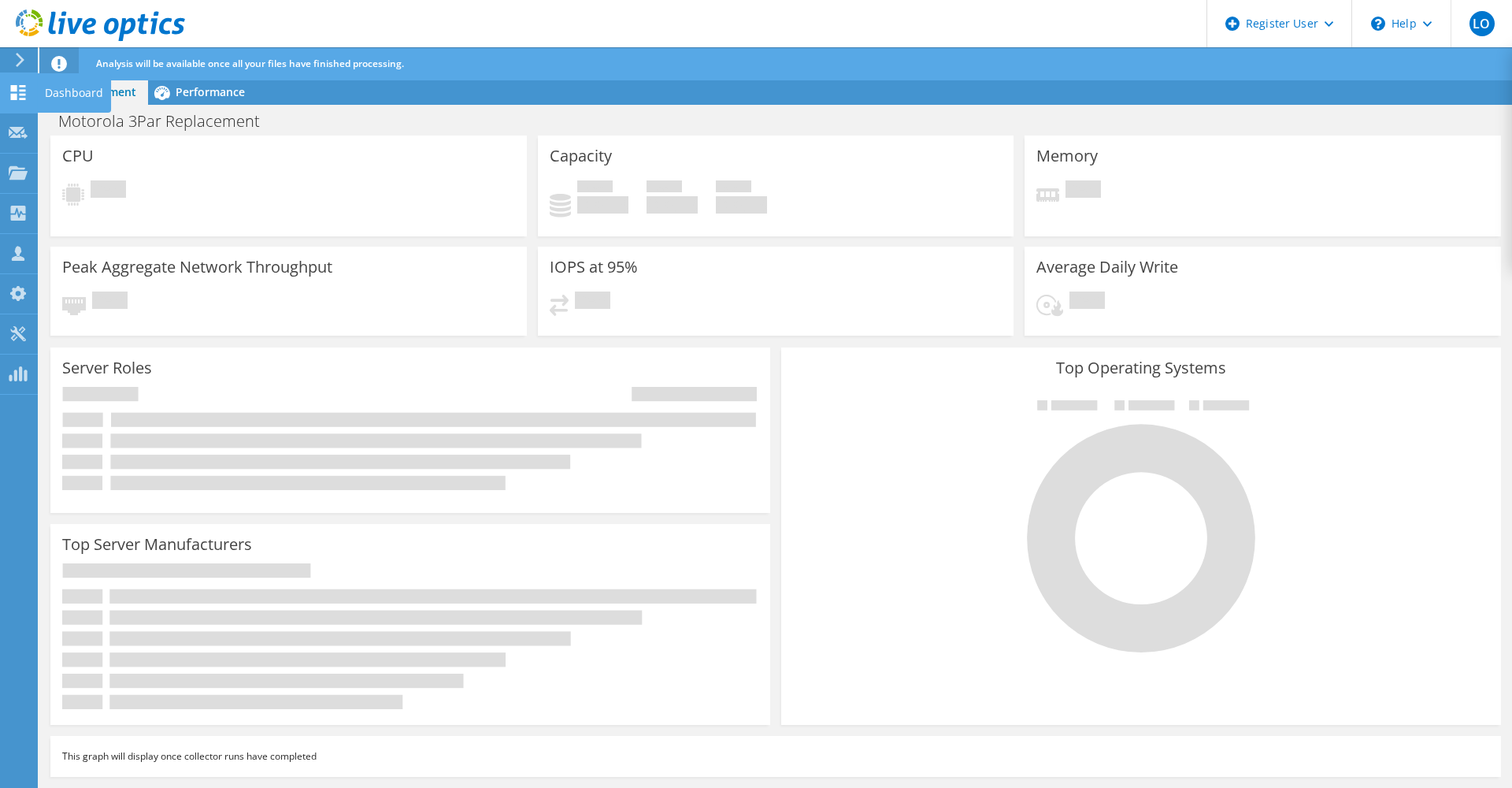 click on "Dashboard" at bounding box center [74, 93] 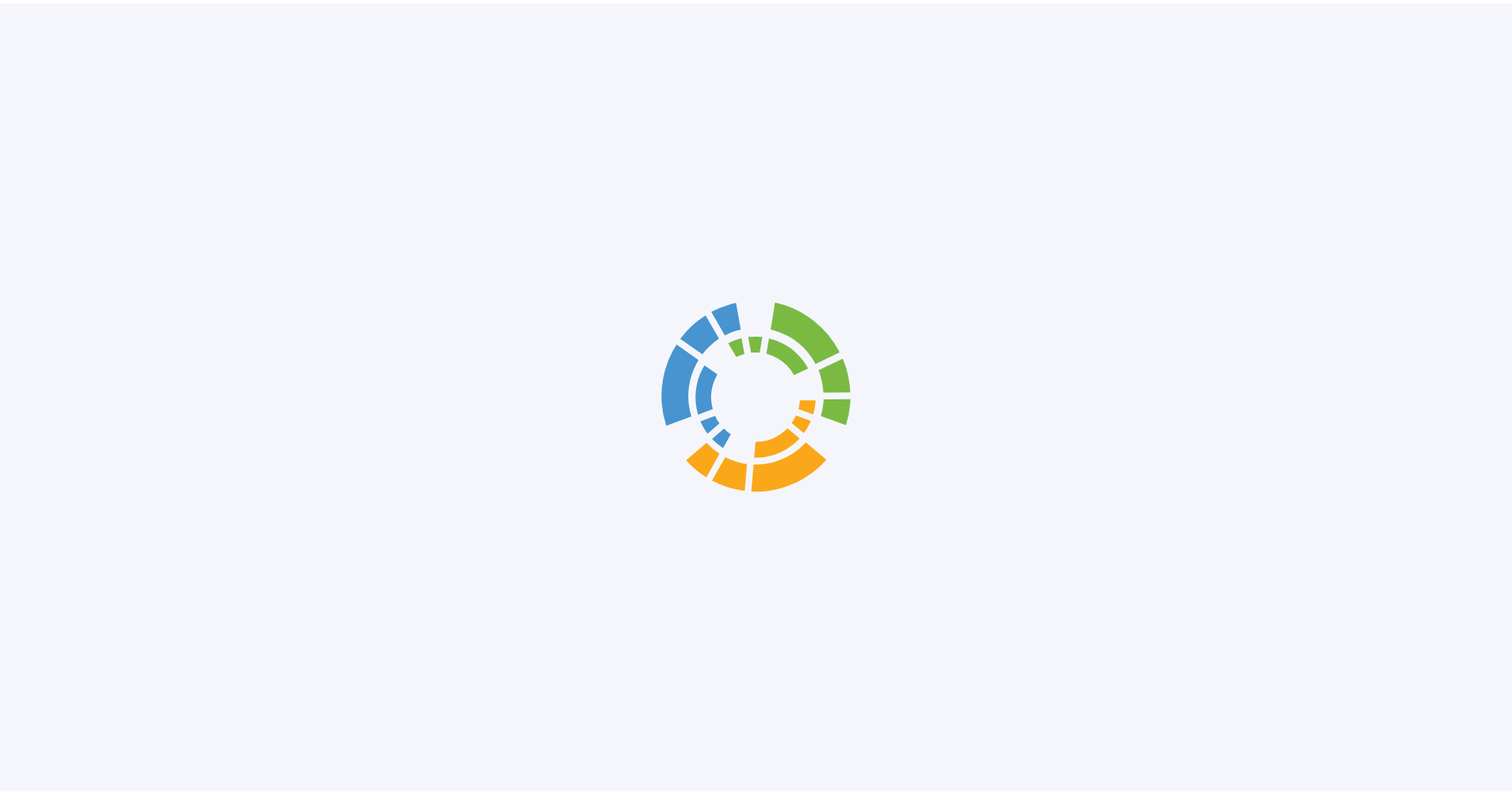 scroll, scrollTop: 0, scrollLeft: 0, axis: both 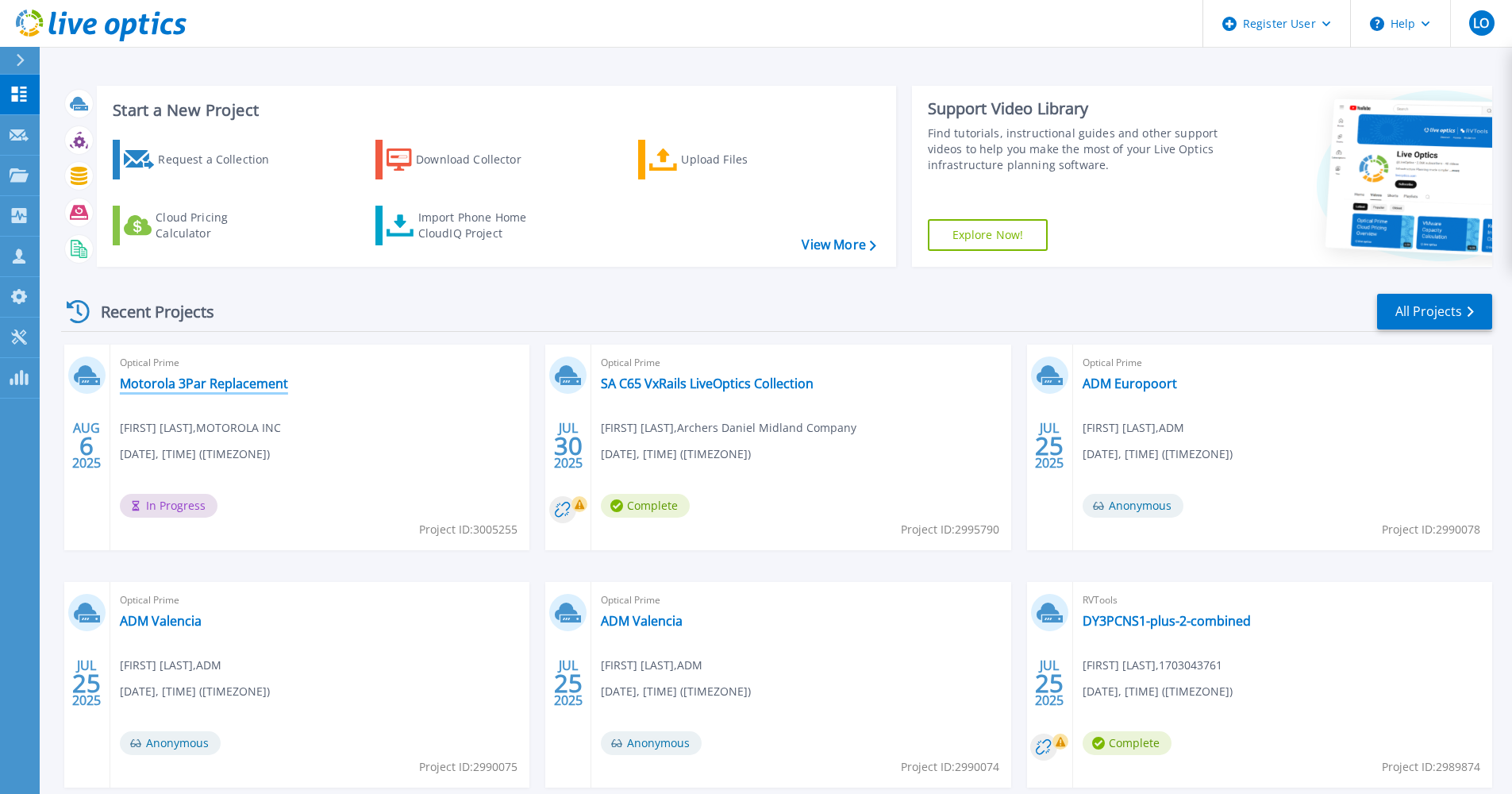 click on "Motorola 3Par Replacement" at bounding box center [204, 384] 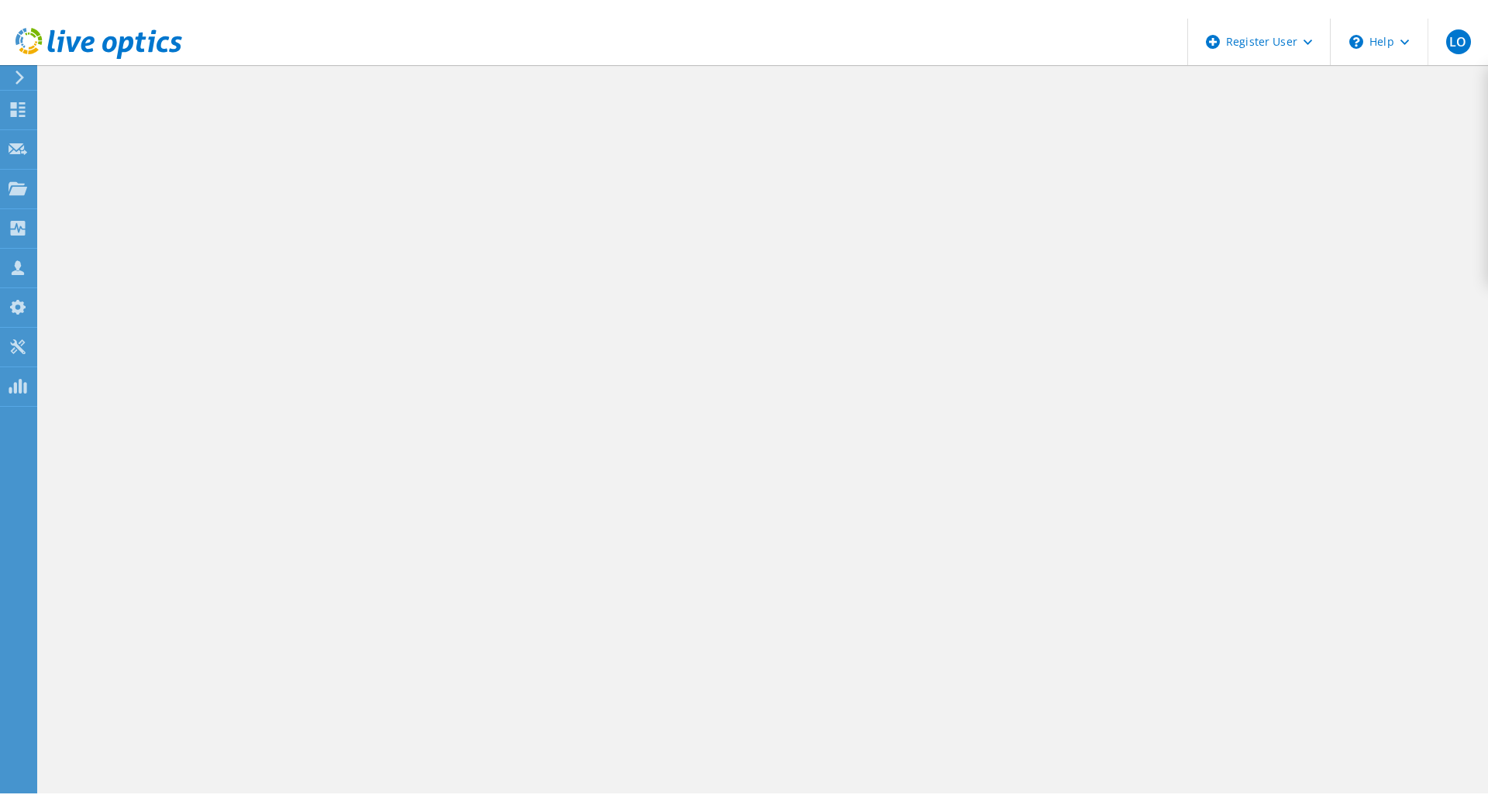 scroll, scrollTop: 0, scrollLeft: 0, axis: both 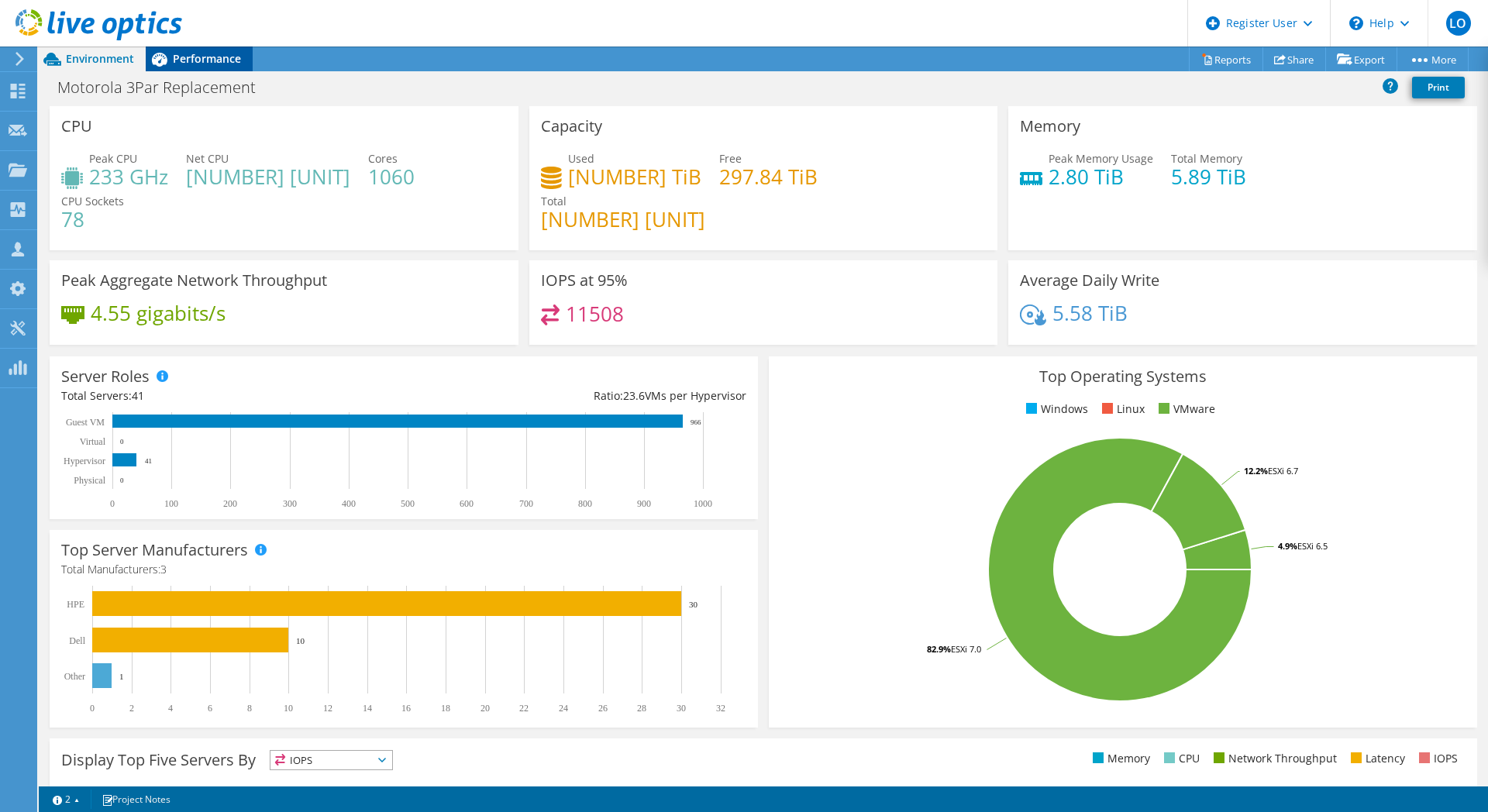 click on "Performance" at bounding box center [207, 58] 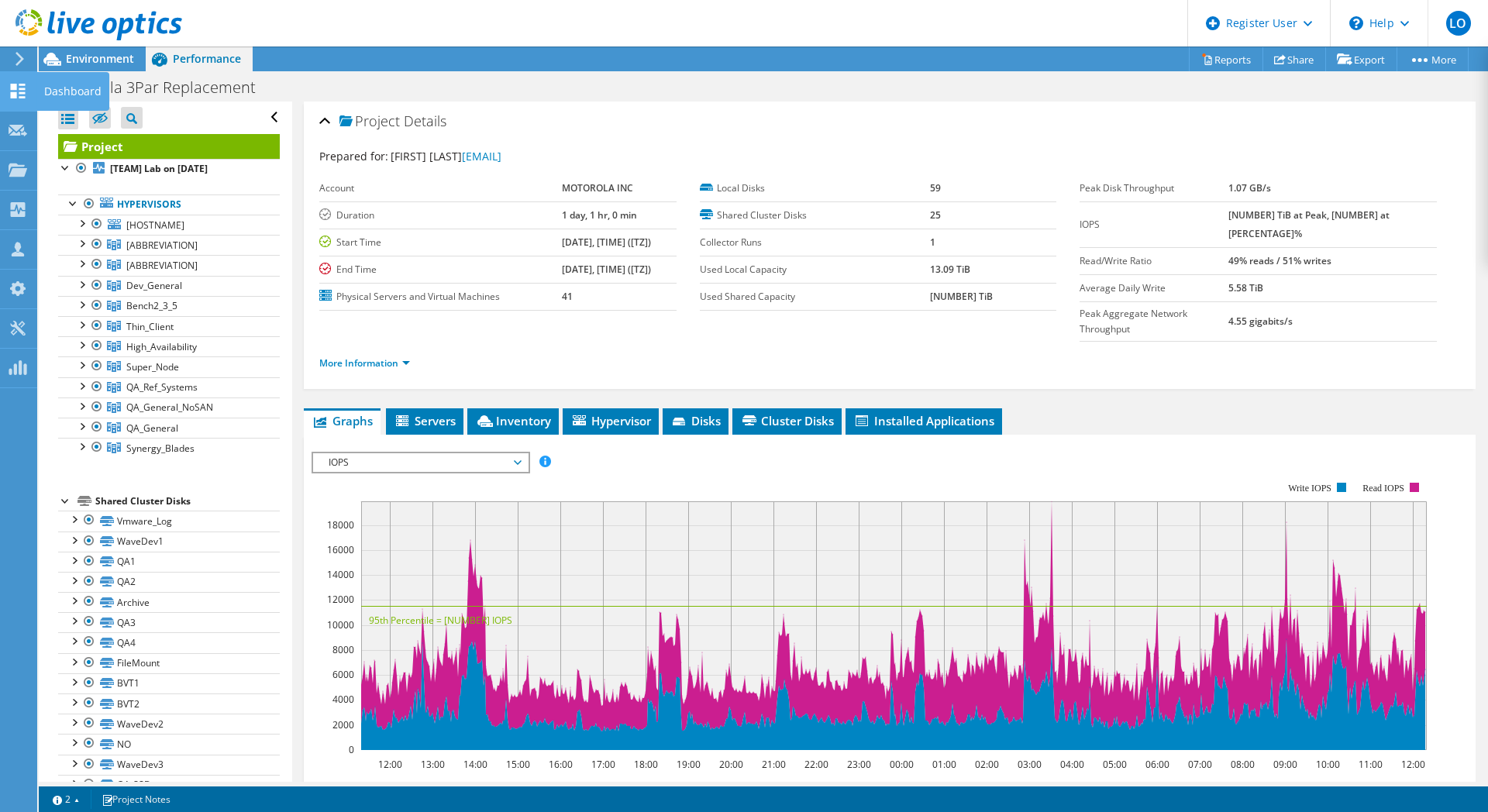 click on "Dashboard" at bounding box center [73, 91] 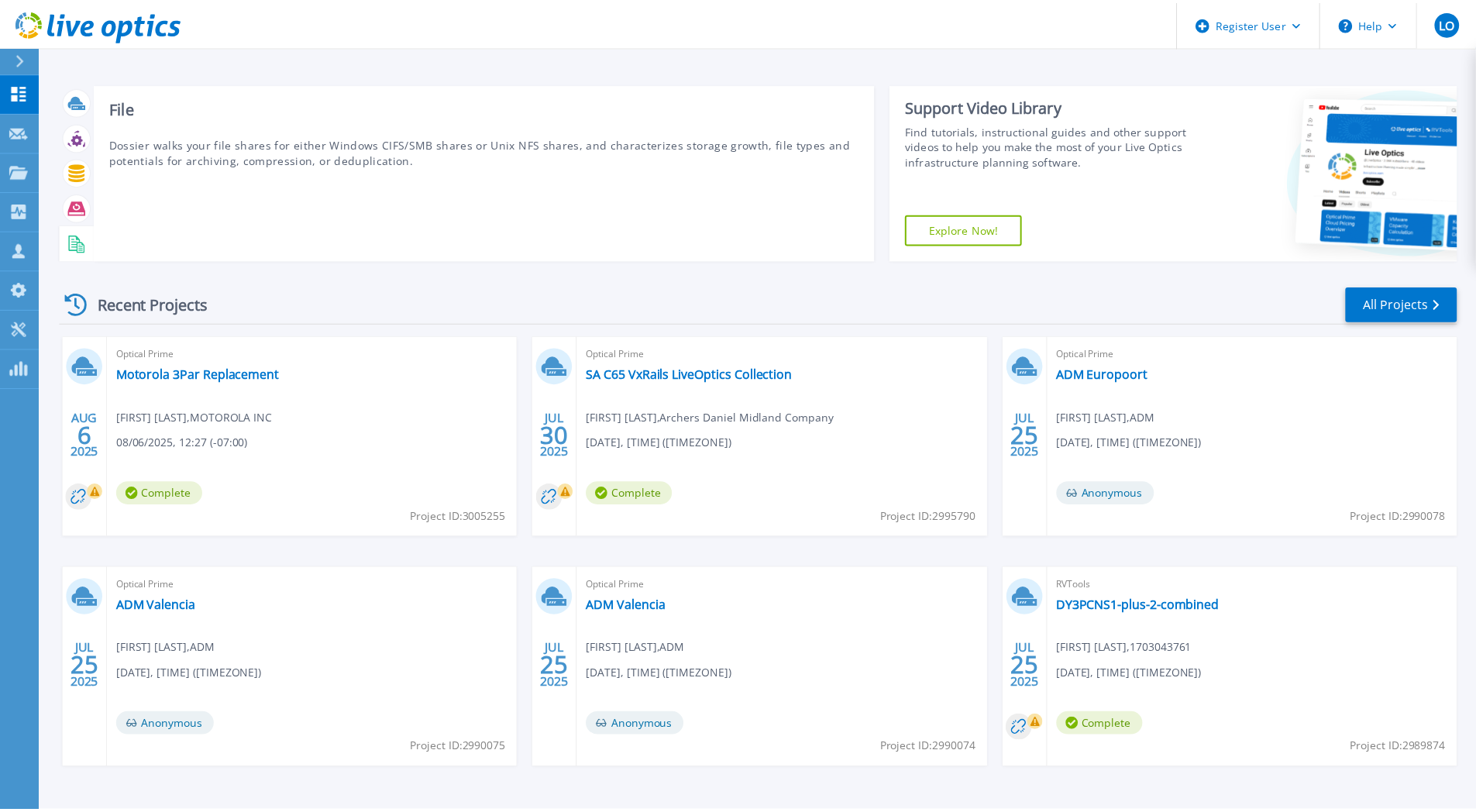 scroll, scrollTop: 0, scrollLeft: 0, axis: both 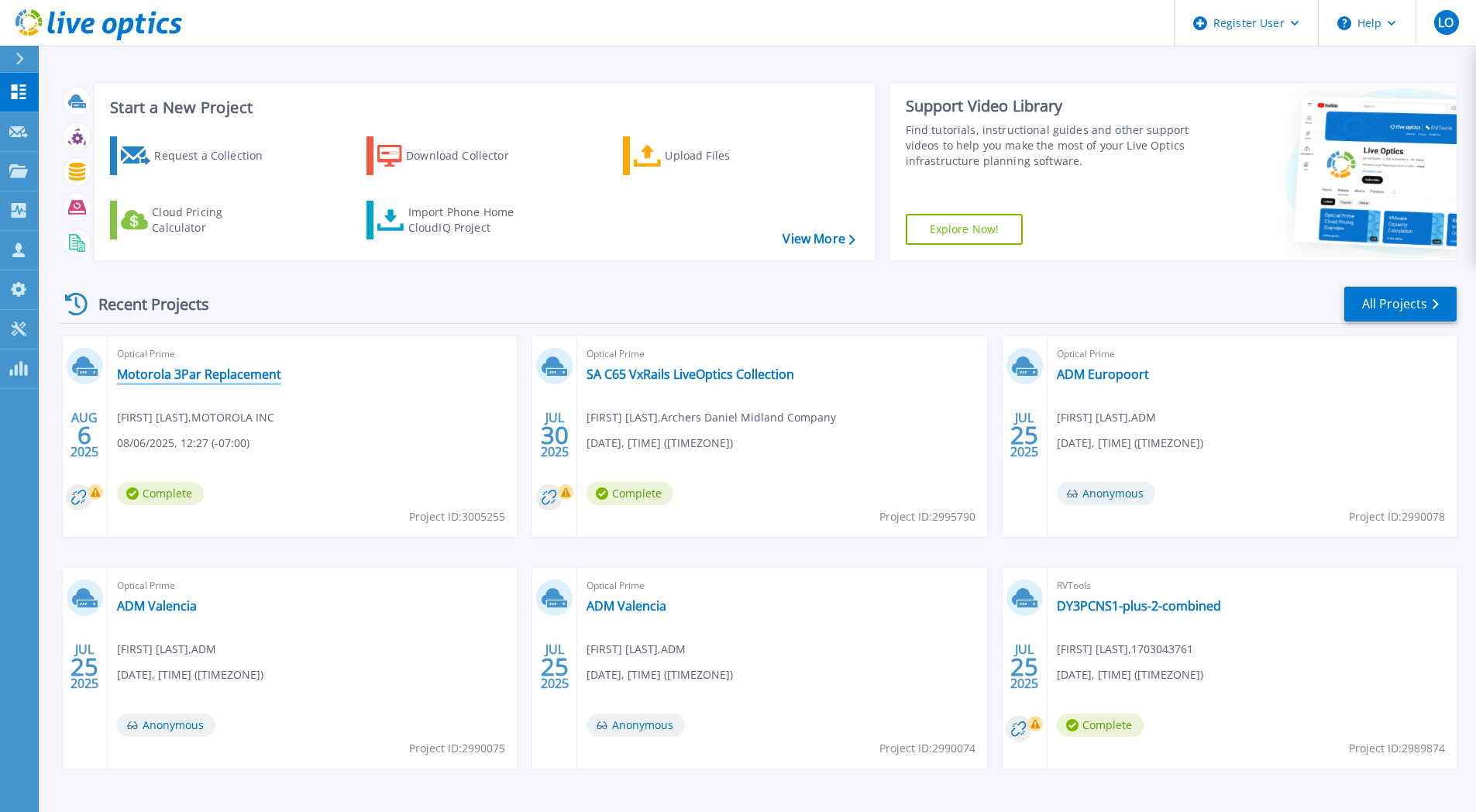 click on "Motorola 3Par Replacement" at bounding box center [199, 374] 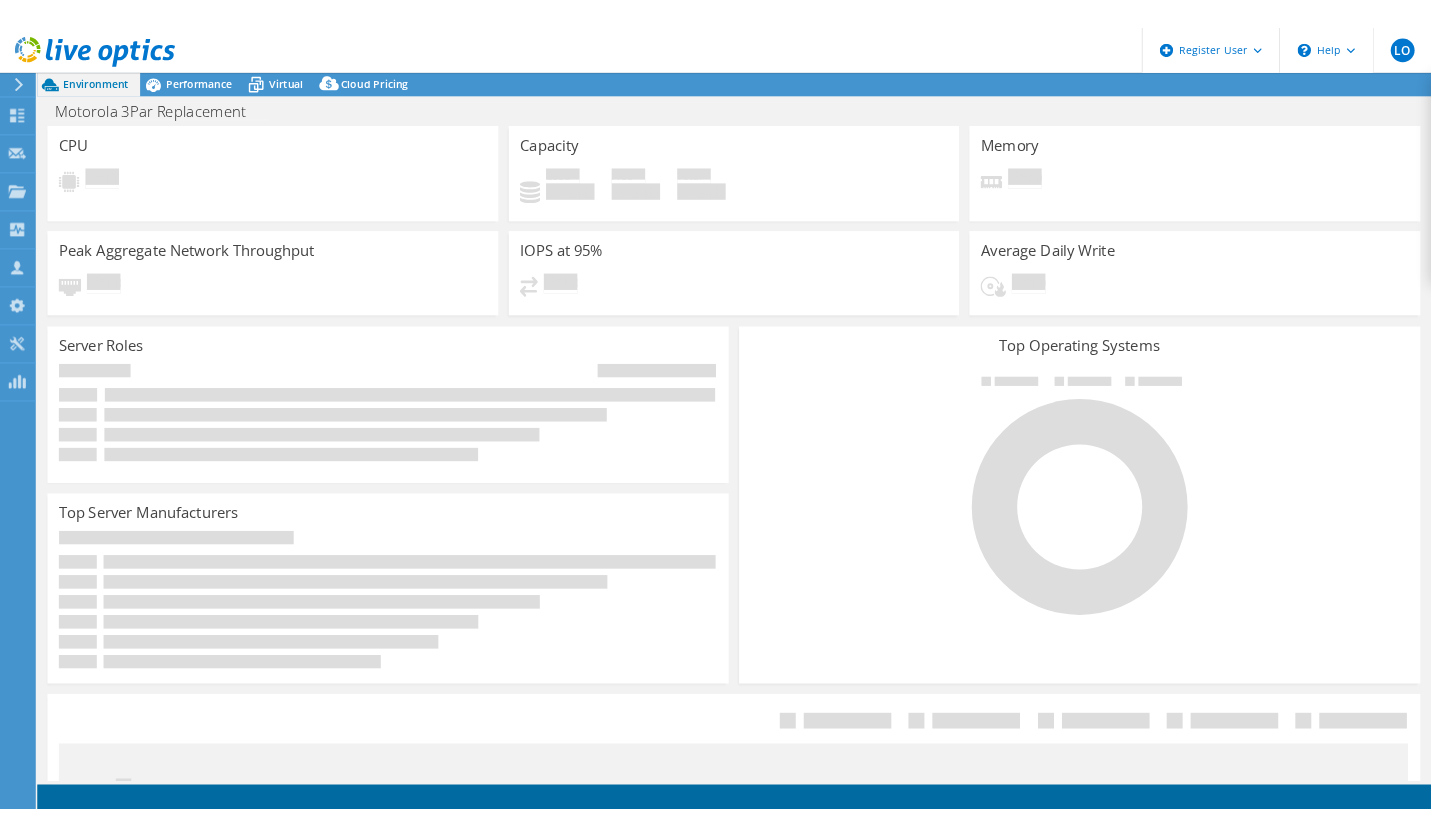 scroll, scrollTop: 0, scrollLeft: 0, axis: both 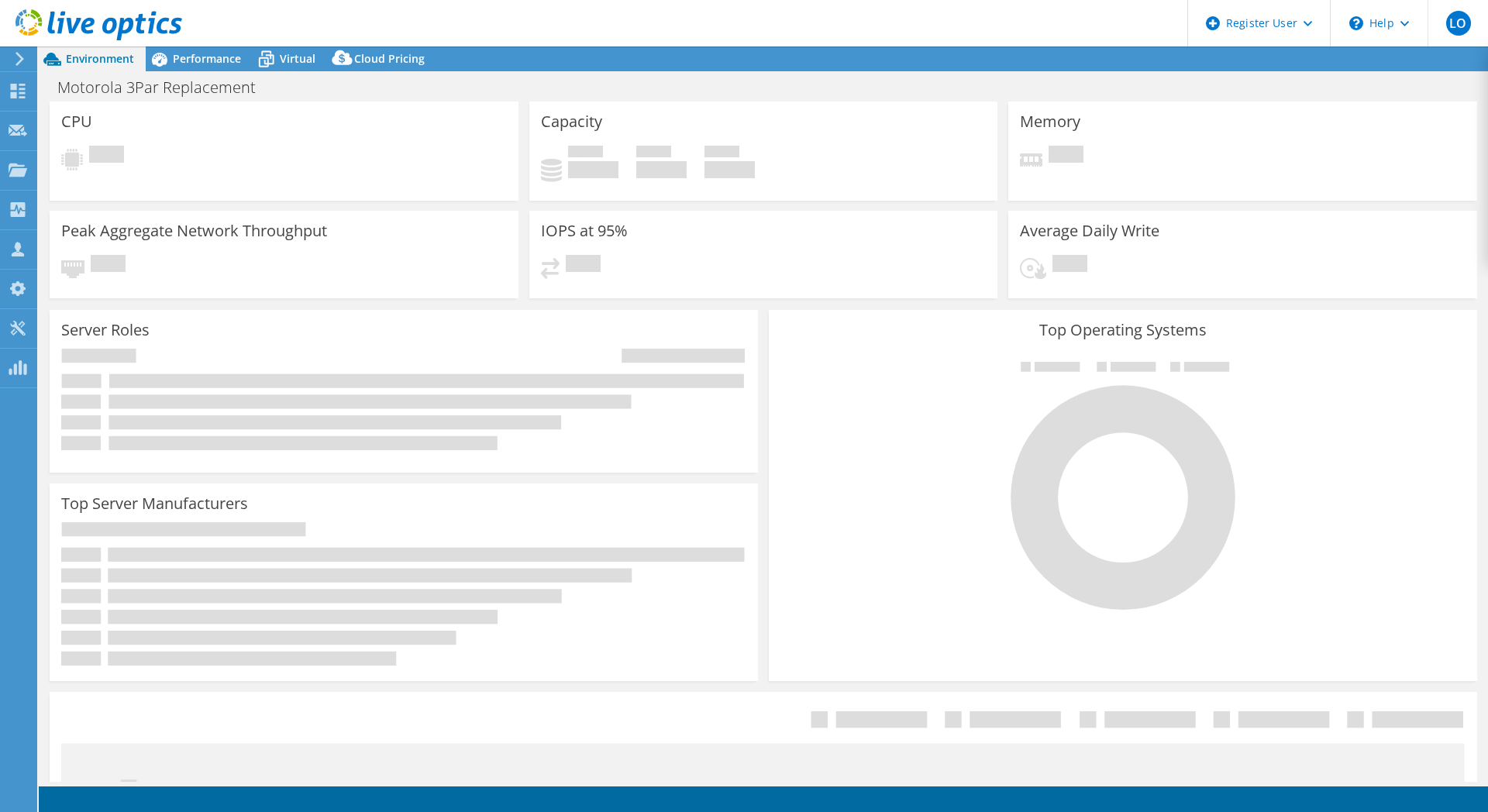 select on "USD" 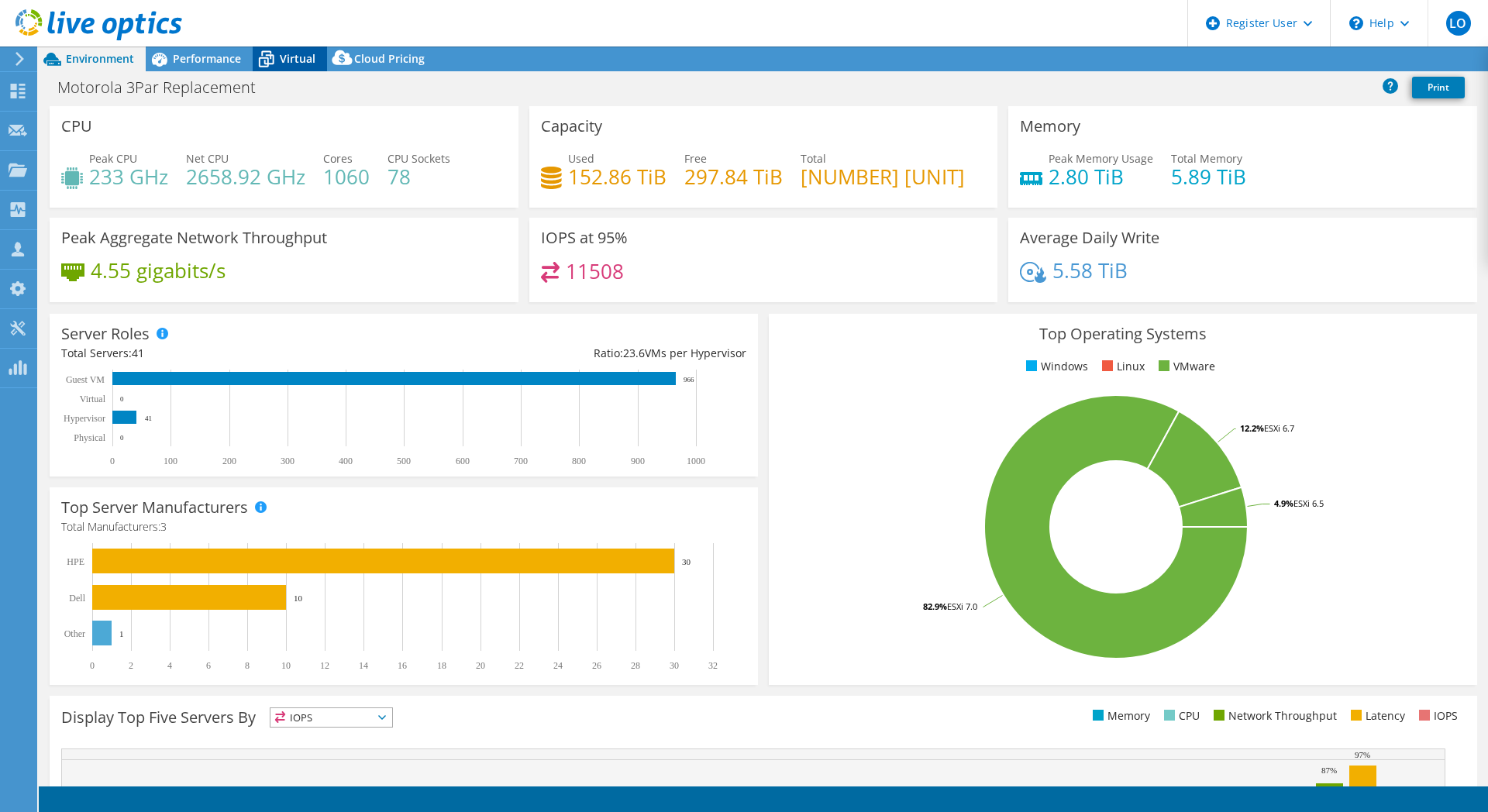 click on "Virtual" at bounding box center (298, 58) 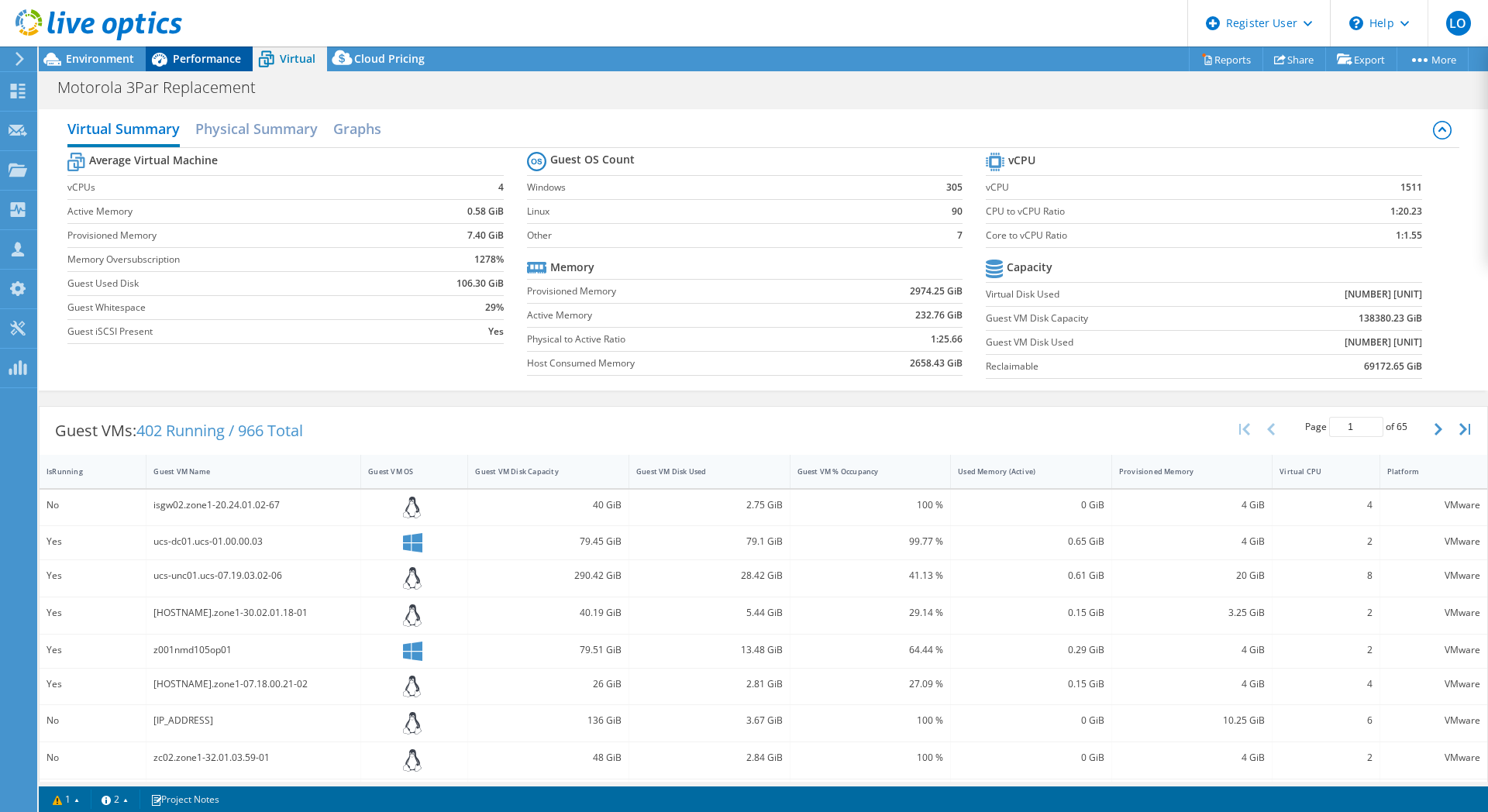 click on "Performance" at bounding box center (207, 58) 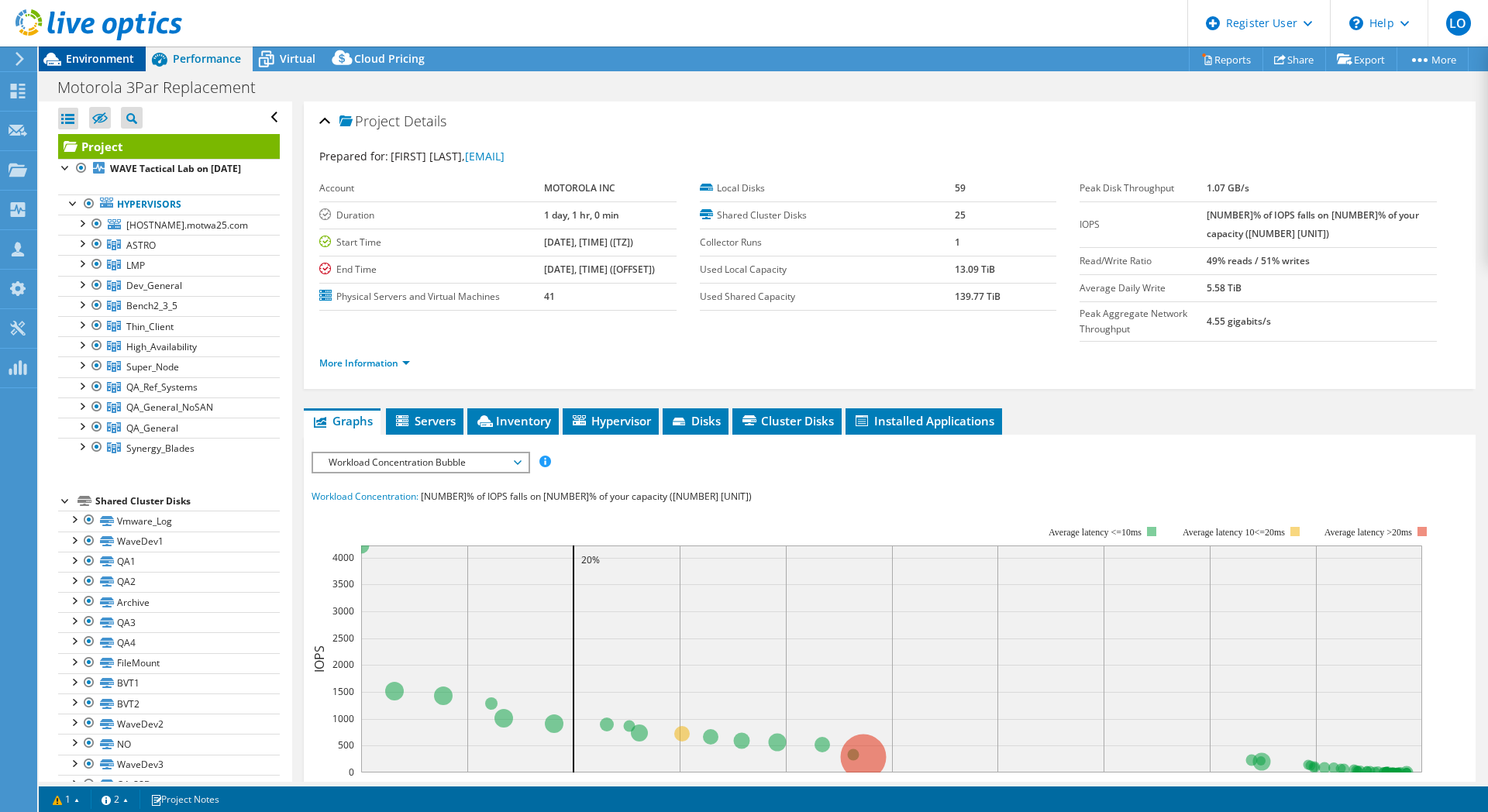 click on "Environment" at bounding box center (100, 58) 